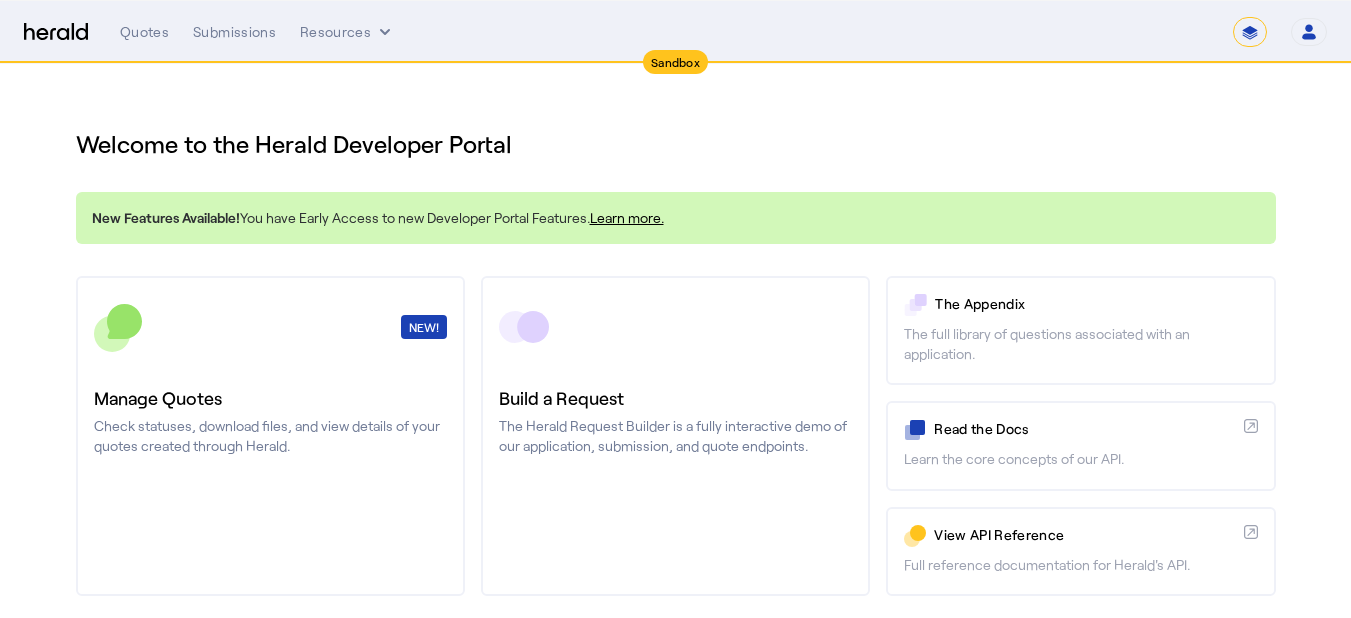 scroll, scrollTop: 0, scrollLeft: 0, axis: both 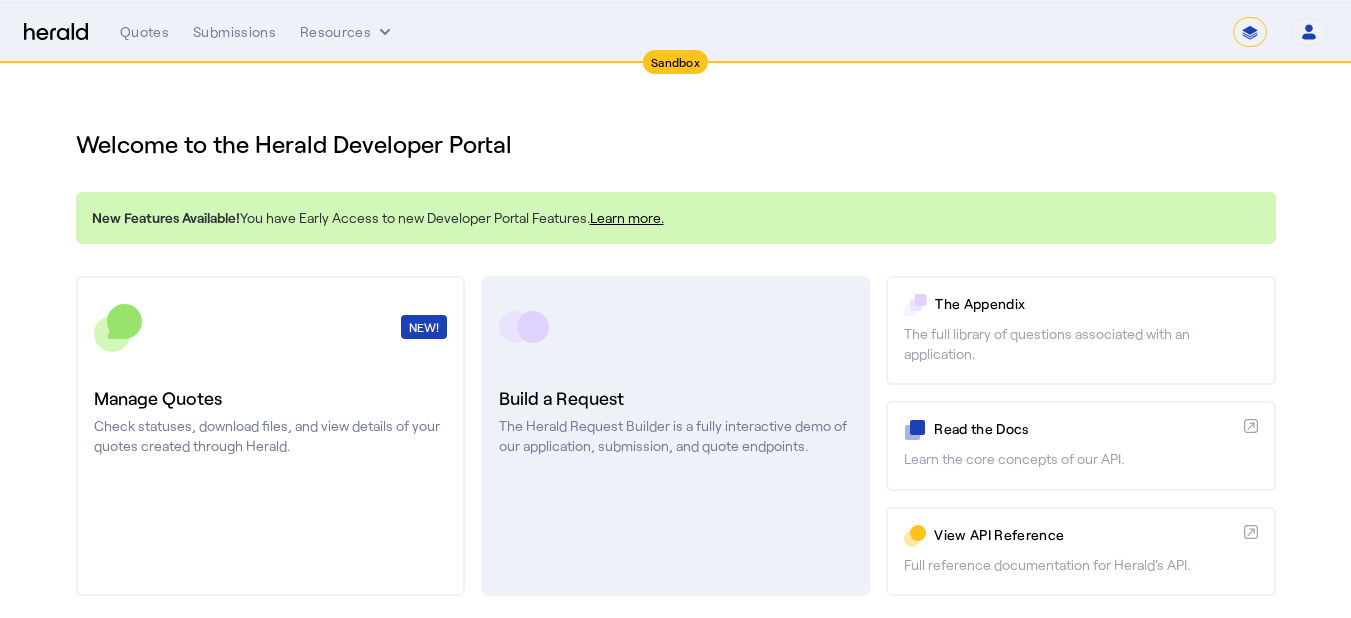 click at bounding box center (675, 327) 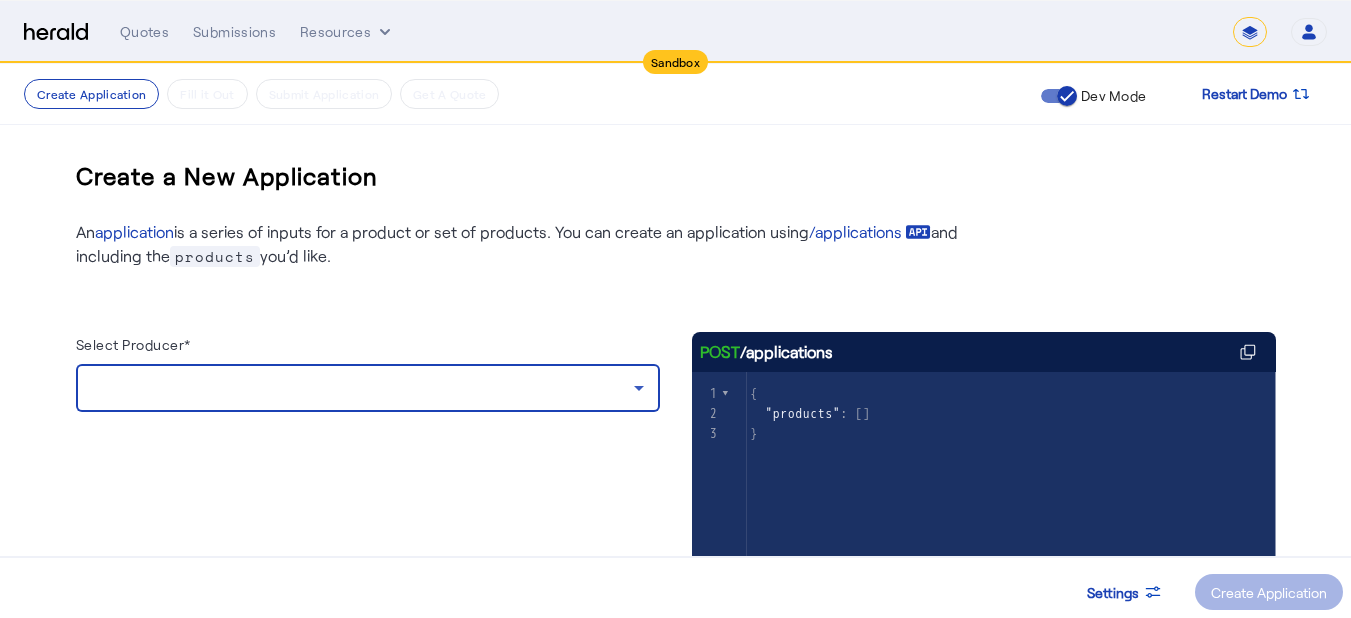 click at bounding box center [363, 388] 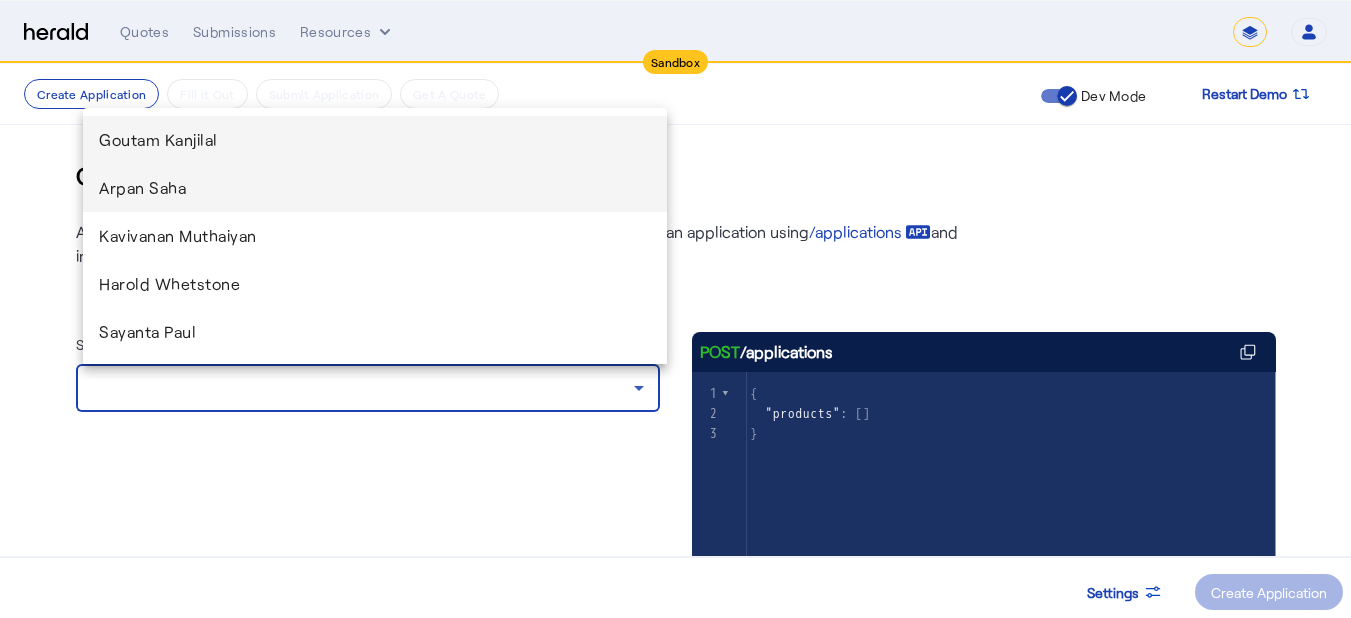 click on "Arpan Saha" at bounding box center [375, 188] 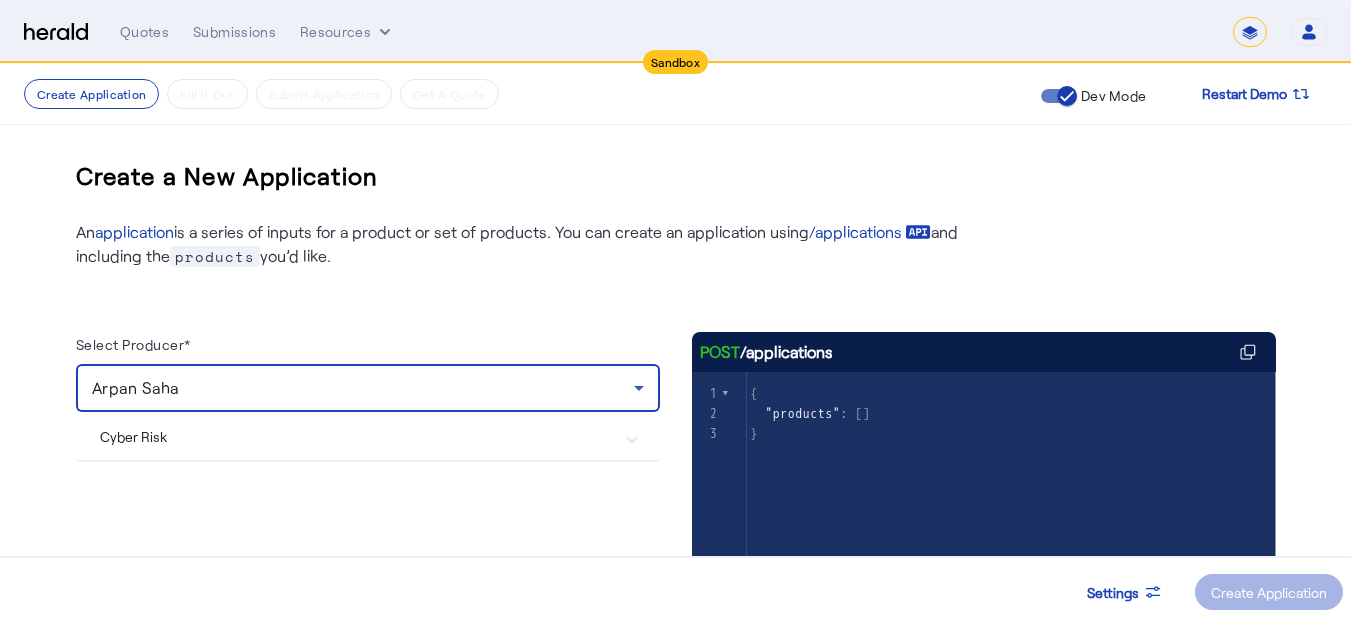 click on "Cyber Risk" at bounding box center (356, 436) 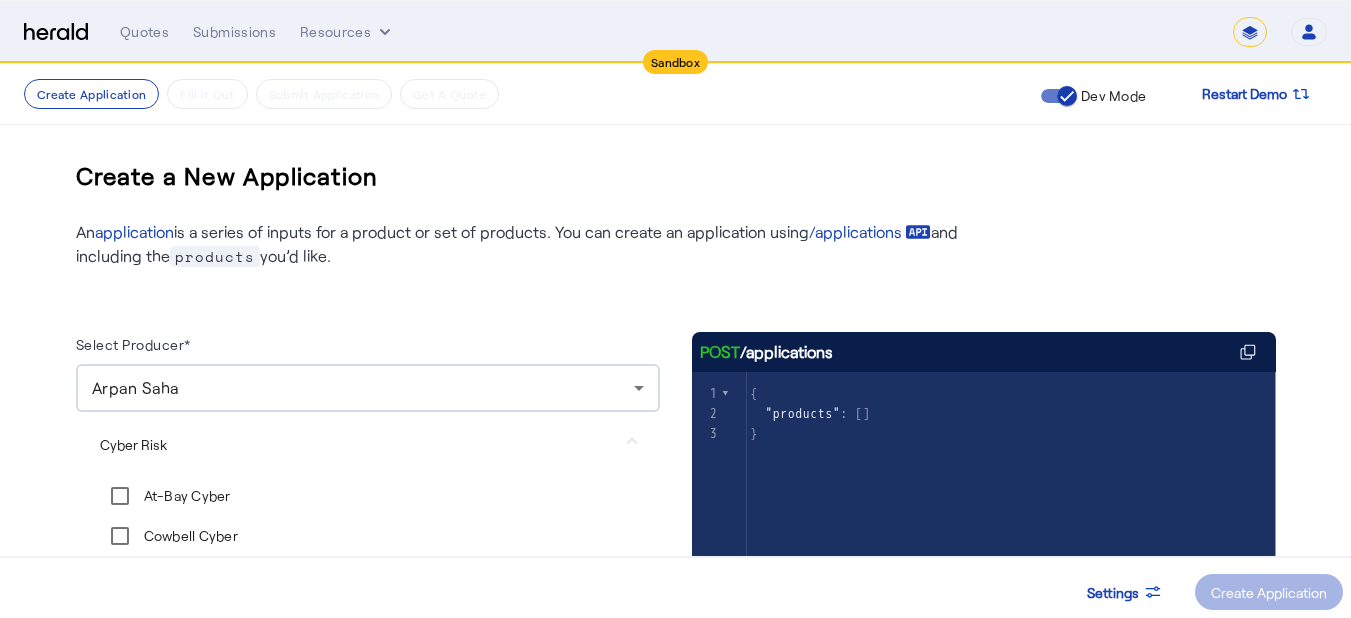 drag, startPoint x: 185, startPoint y: 476, endPoint x: 186, endPoint y: 491, distance: 15.033297 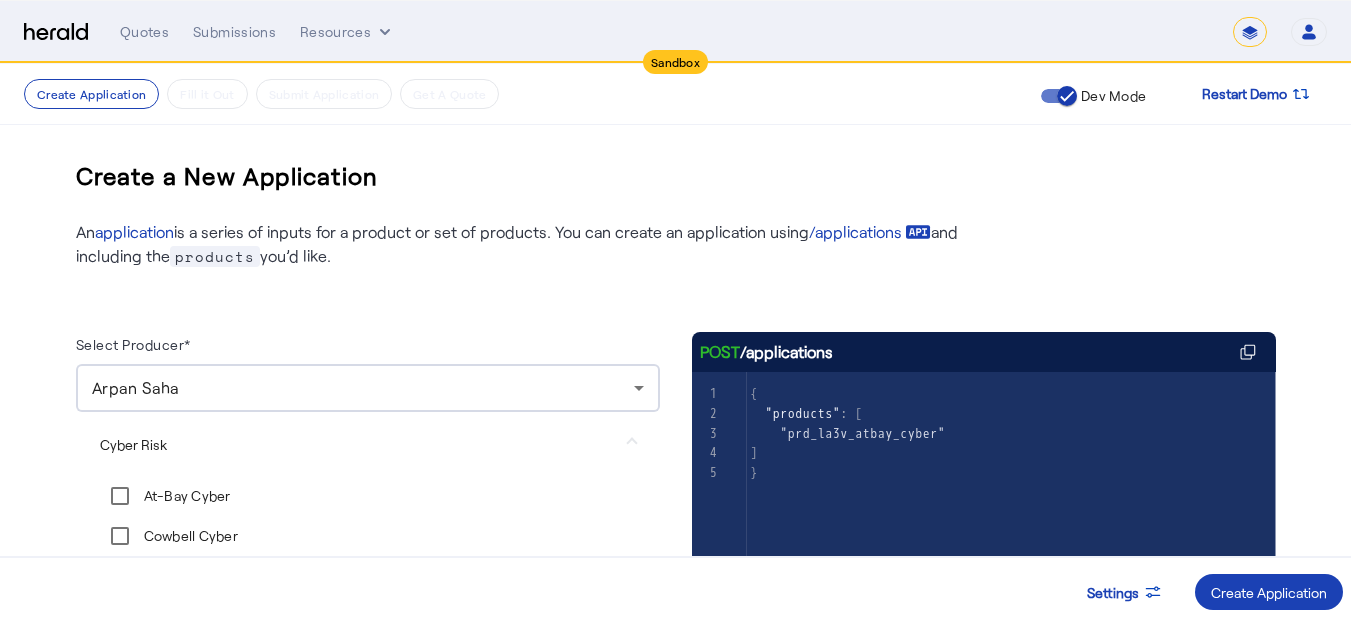 click on "Cowbell Cyber" at bounding box center [189, 536] 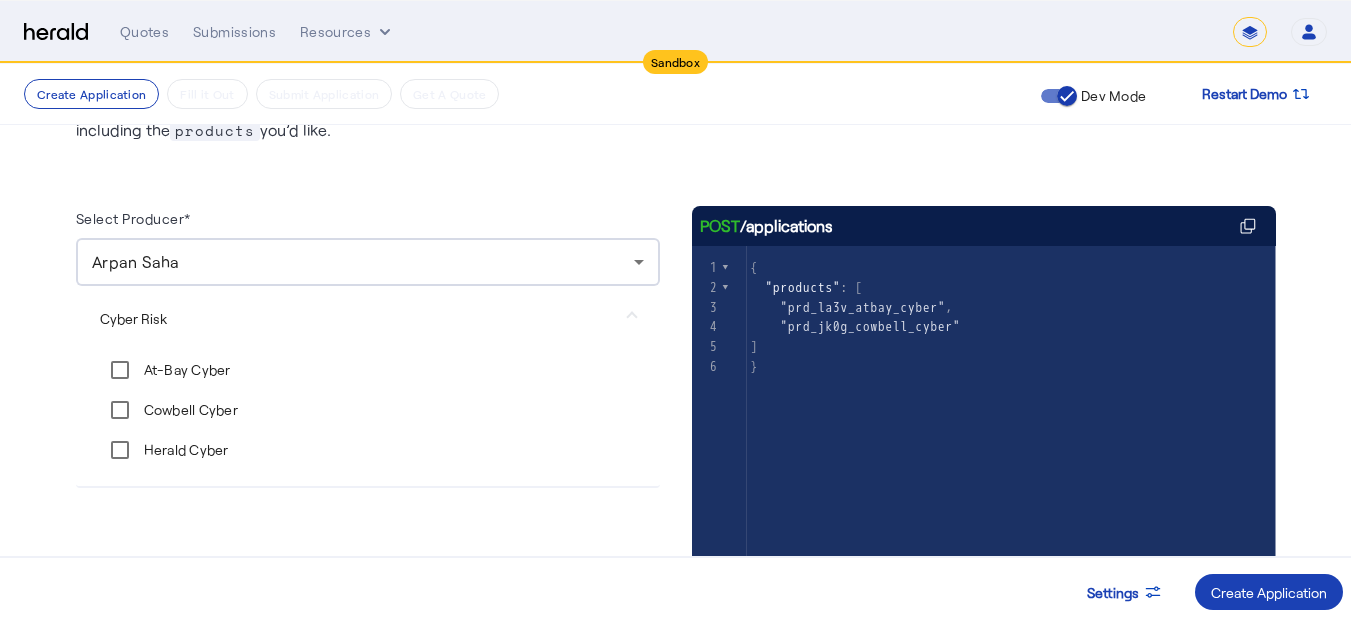 scroll, scrollTop: 143, scrollLeft: 0, axis: vertical 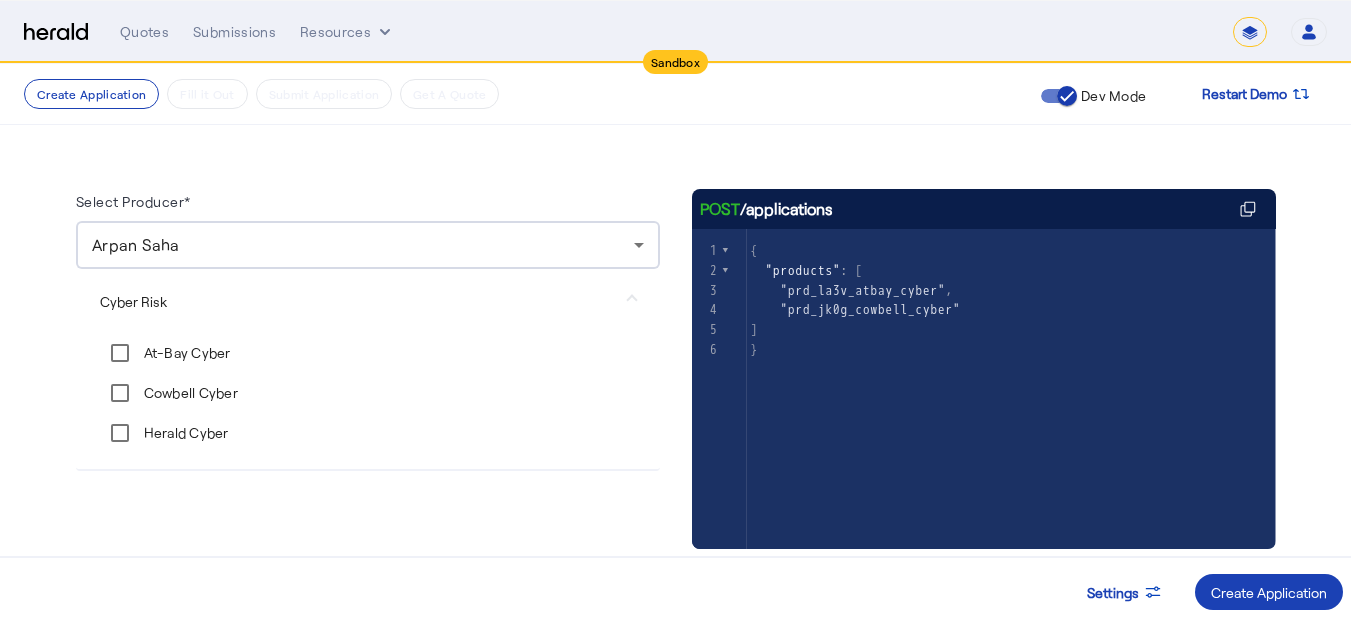click on "Herald Cyber" at bounding box center (164, 433) 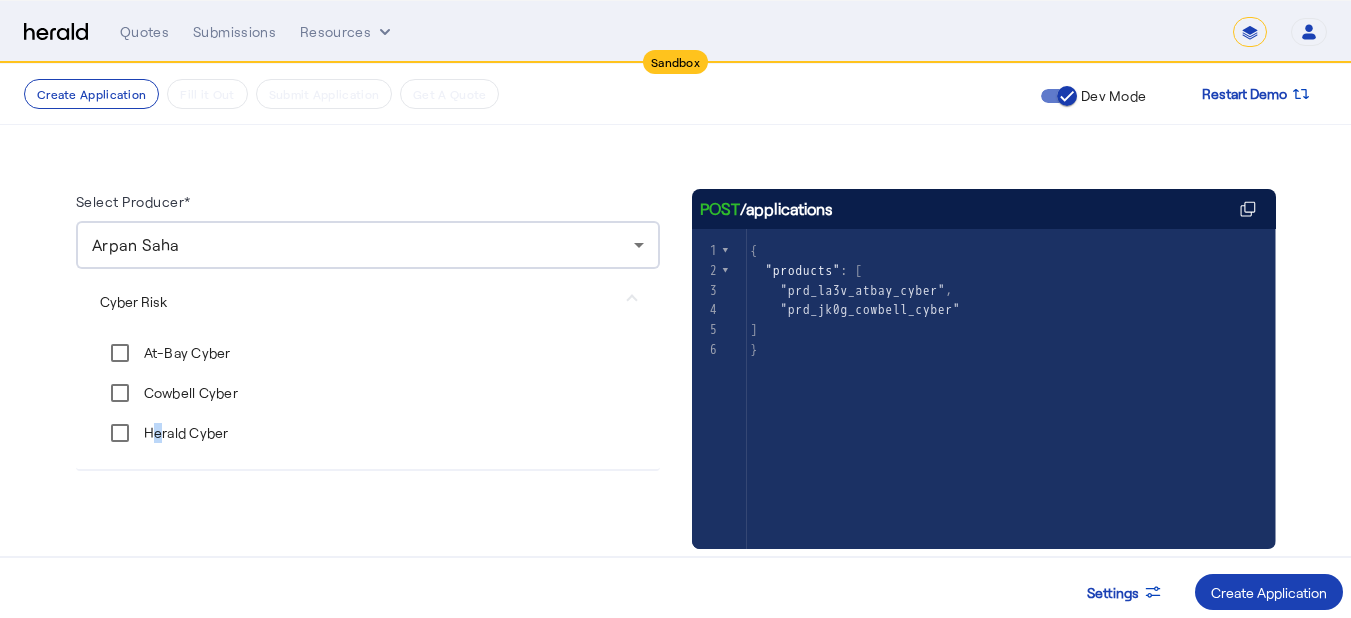 click on "Herald Cyber" at bounding box center [184, 433] 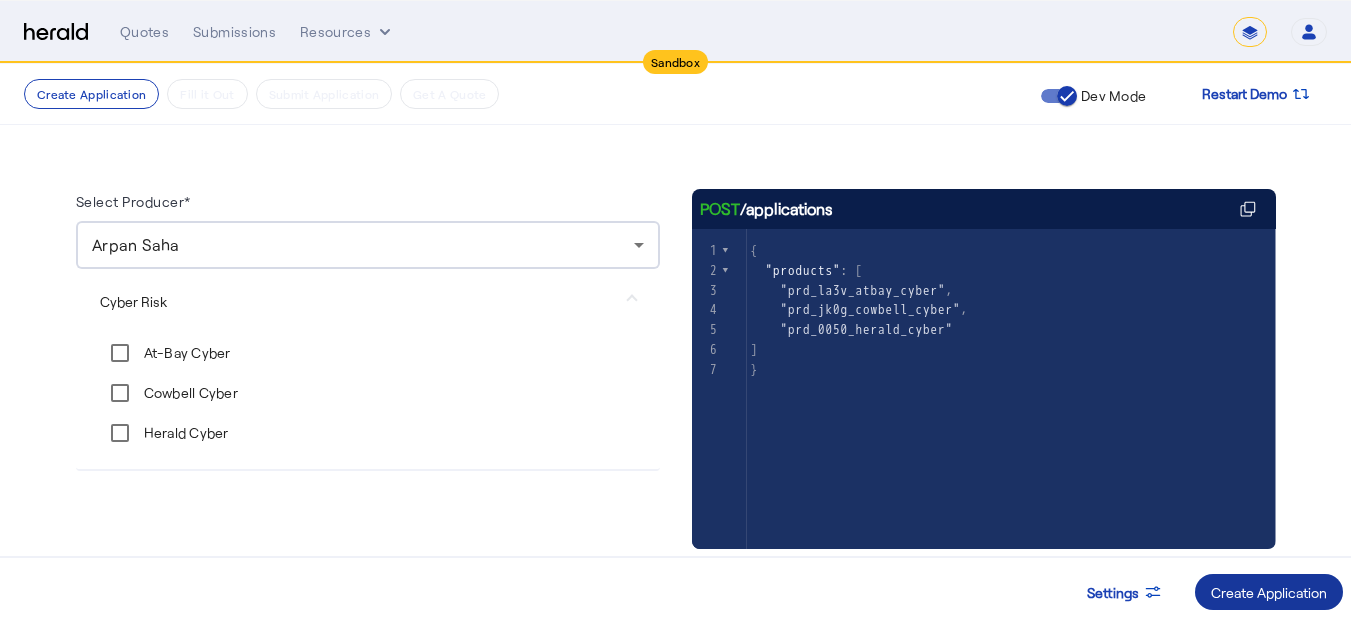 click on "Create Application" at bounding box center (1269, 592) 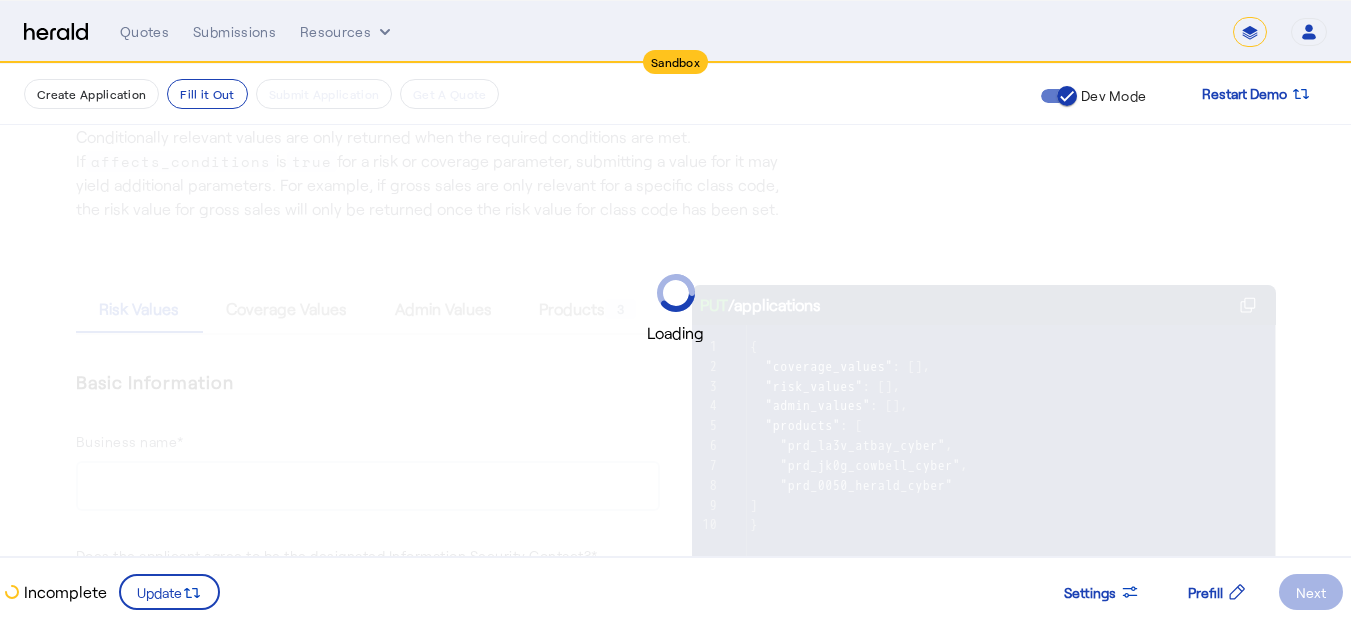 scroll, scrollTop: 0, scrollLeft: 0, axis: both 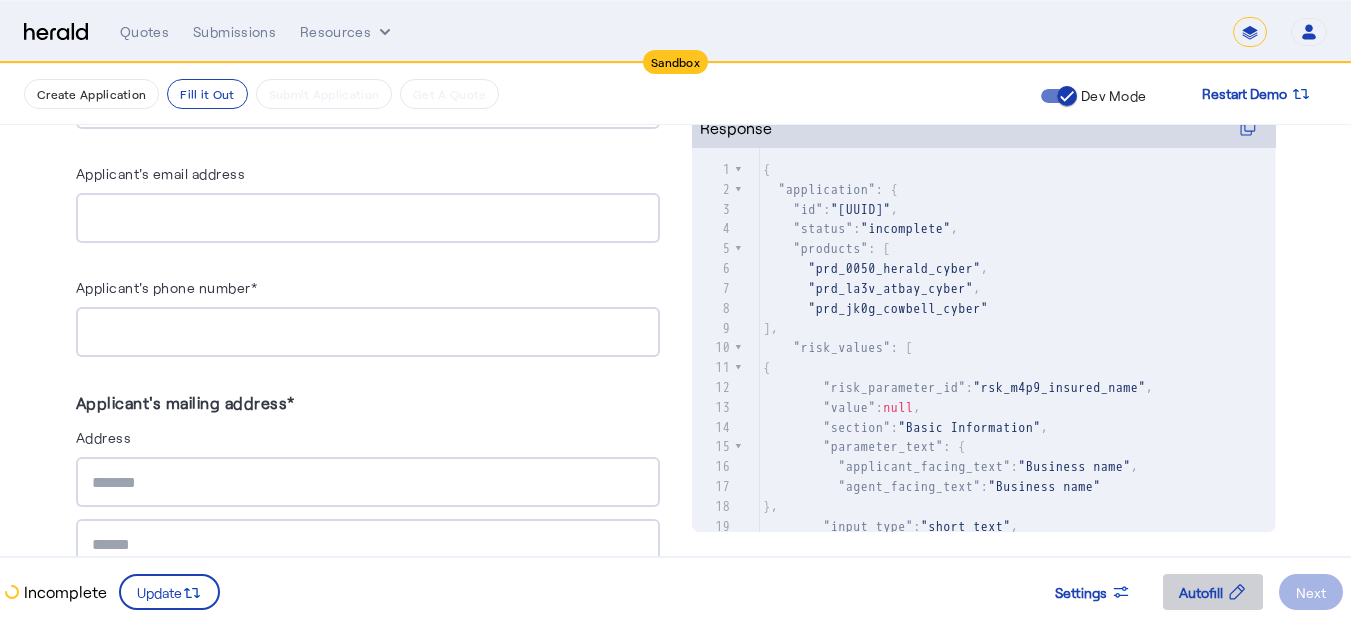 click on "Autofill" at bounding box center [1201, 592] 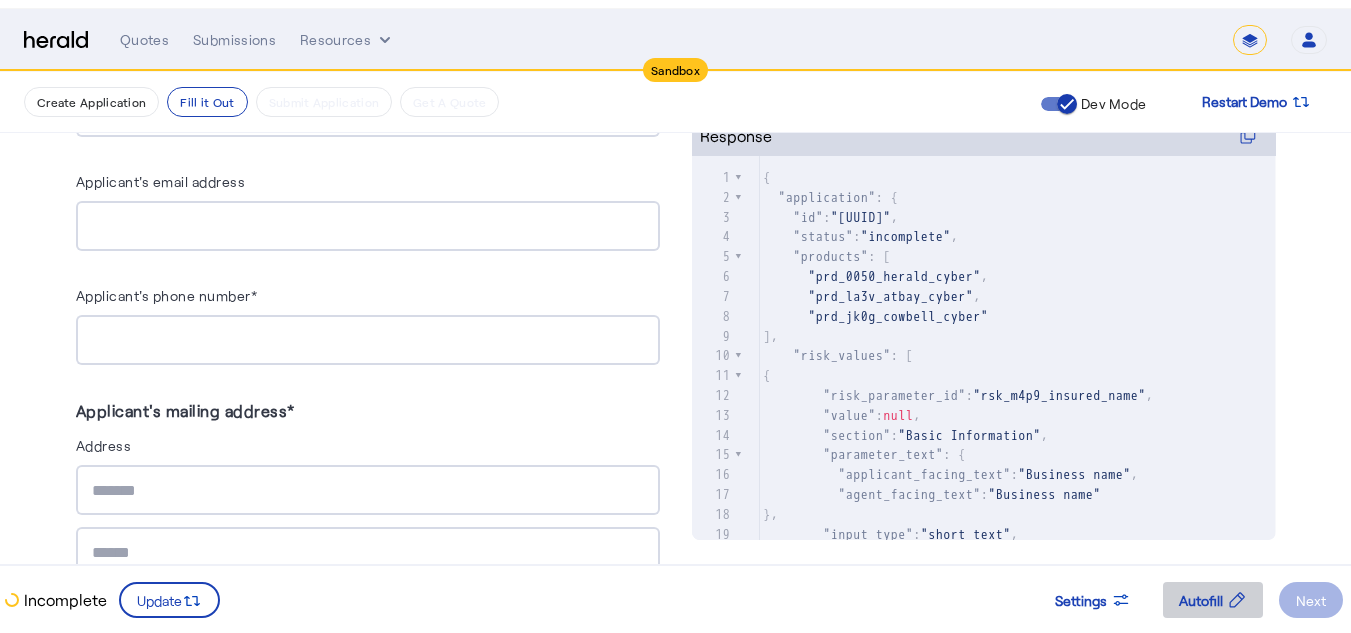 scroll, scrollTop: 0, scrollLeft: 0, axis: both 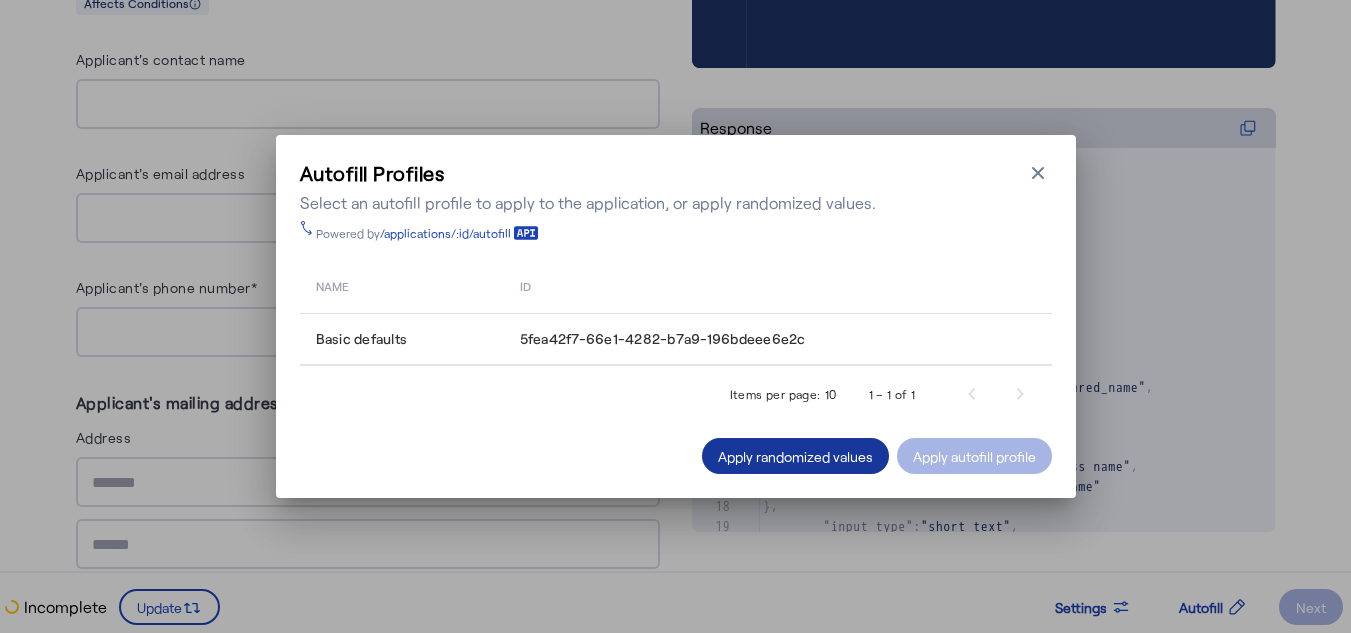 click on "Apply randomized values" at bounding box center (795, 456) 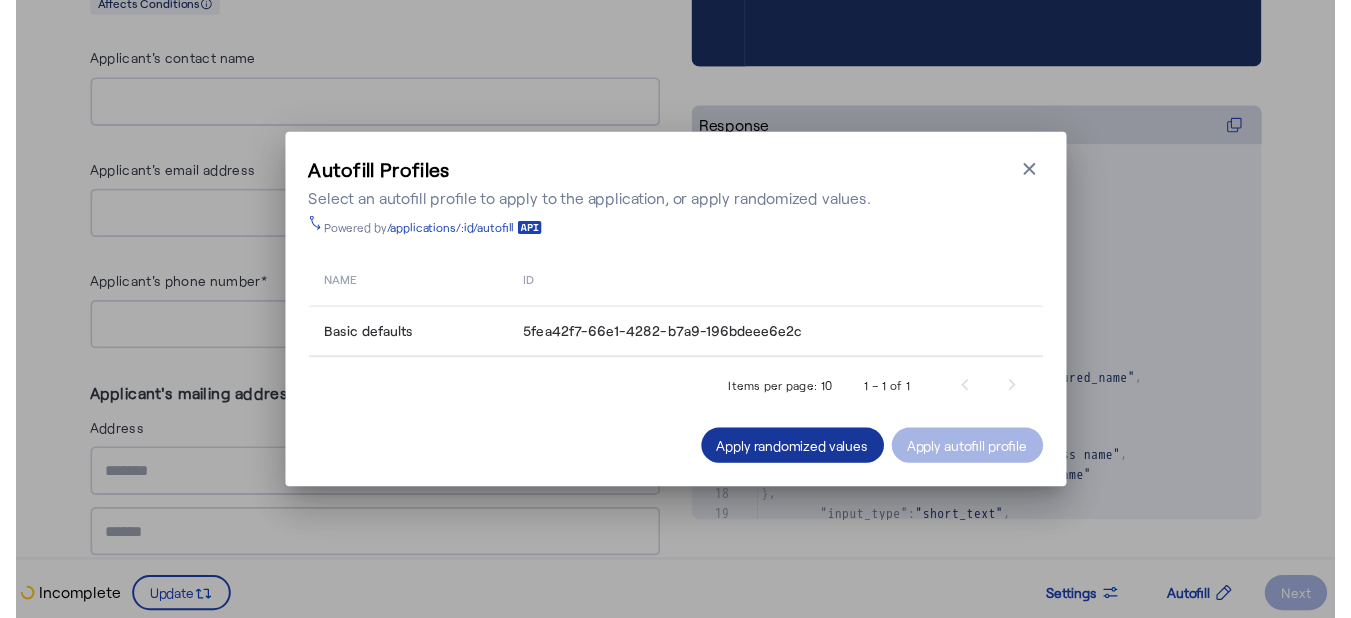 scroll, scrollTop: 784, scrollLeft: 0, axis: vertical 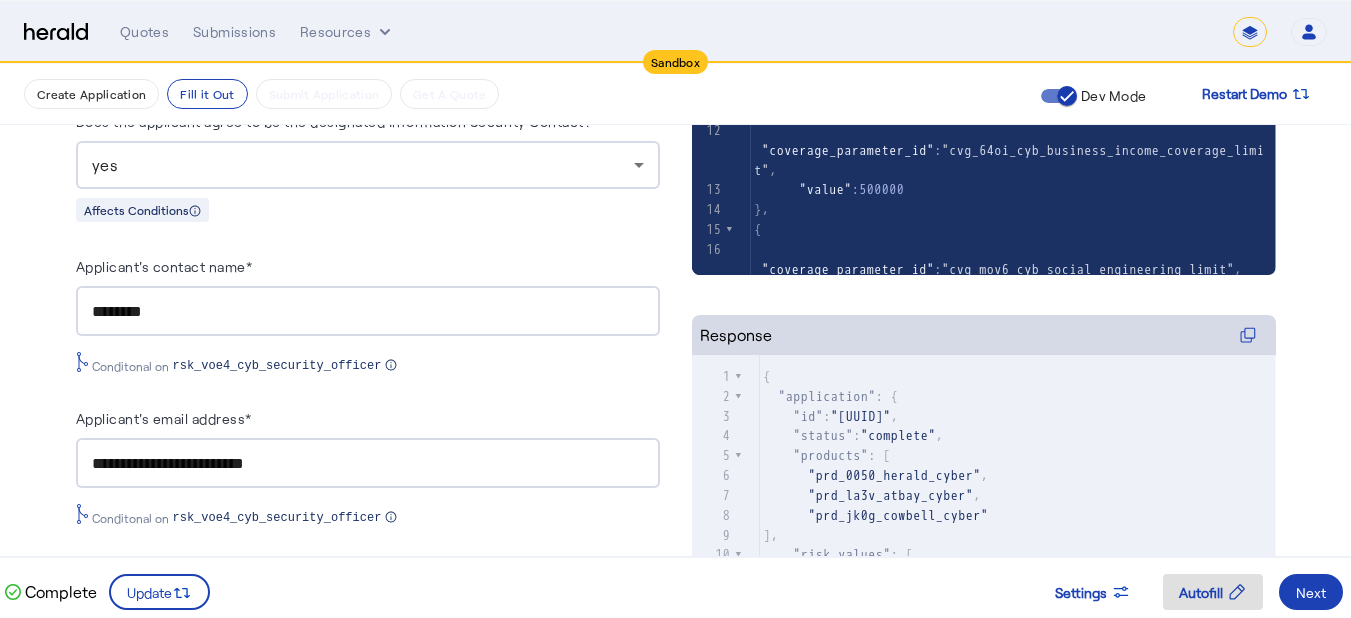 click on "yes" at bounding box center [363, 165] 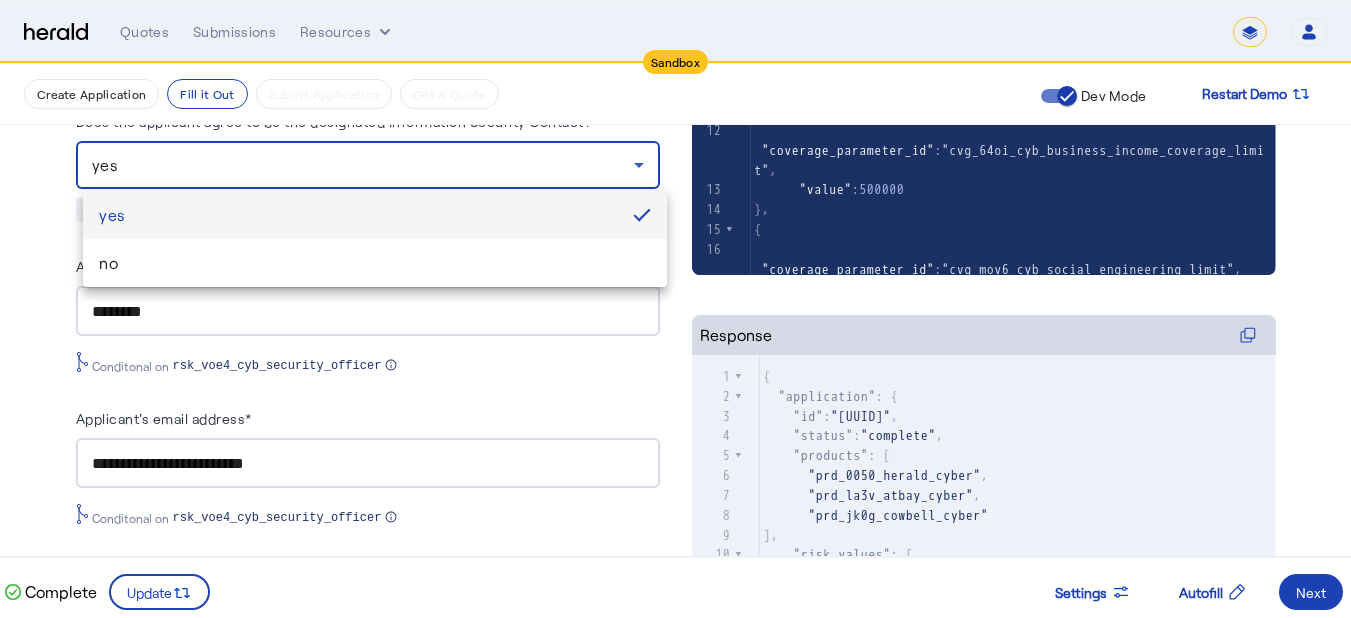 click on "no" at bounding box center [375, 263] 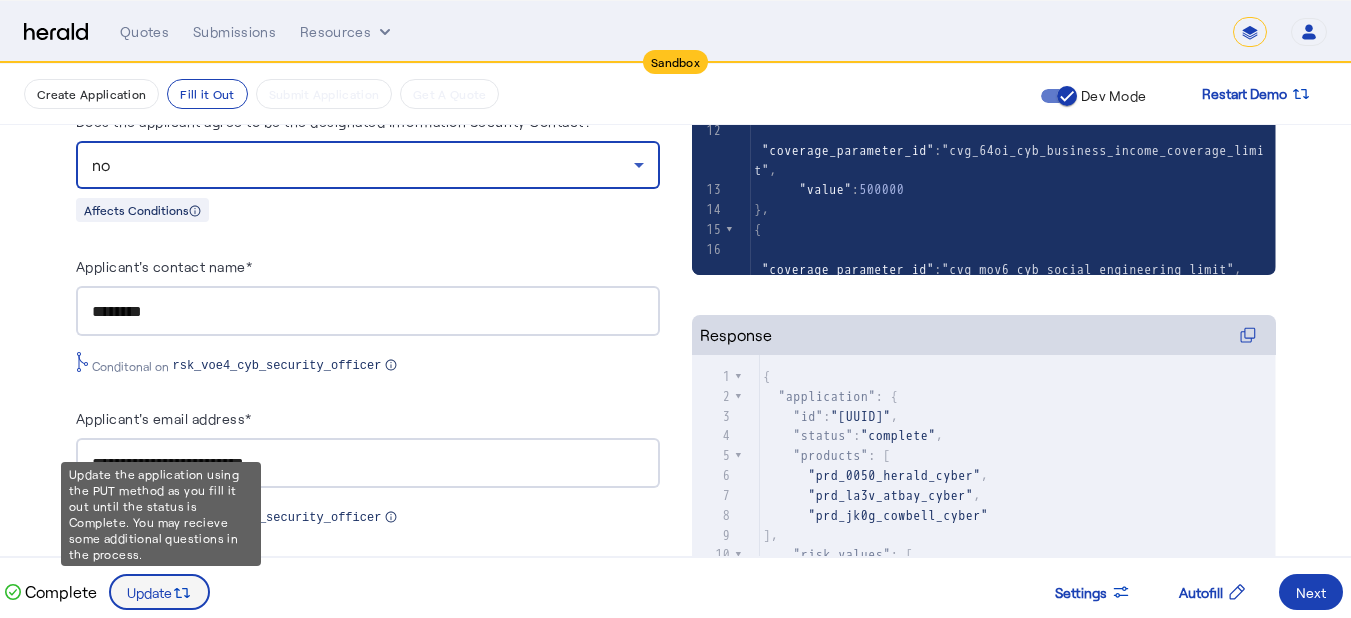click 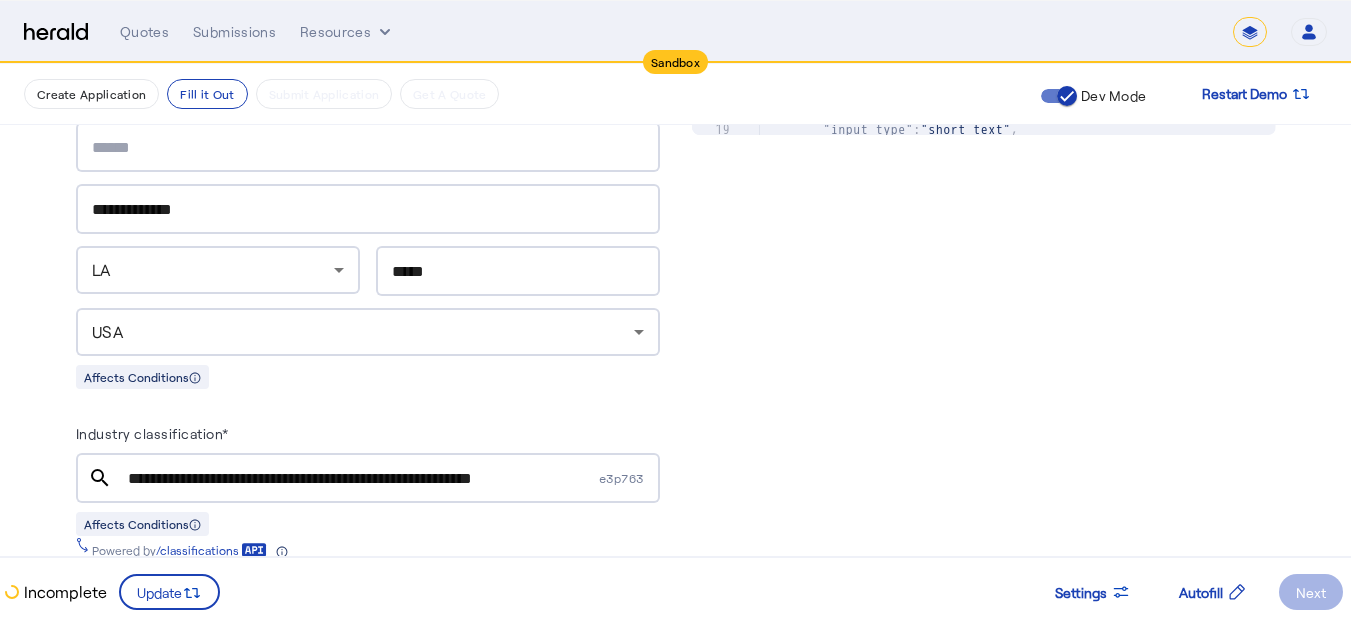 scroll, scrollTop: 383, scrollLeft: 0, axis: vertical 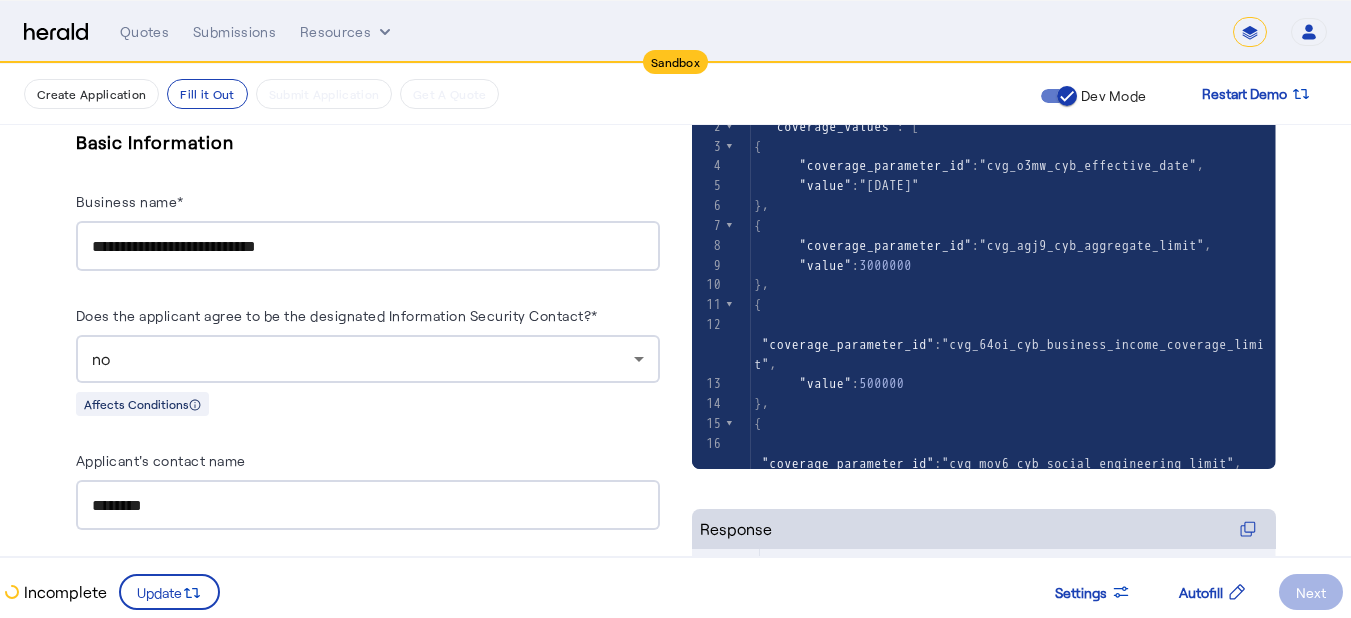 click on "no" at bounding box center (368, 359) 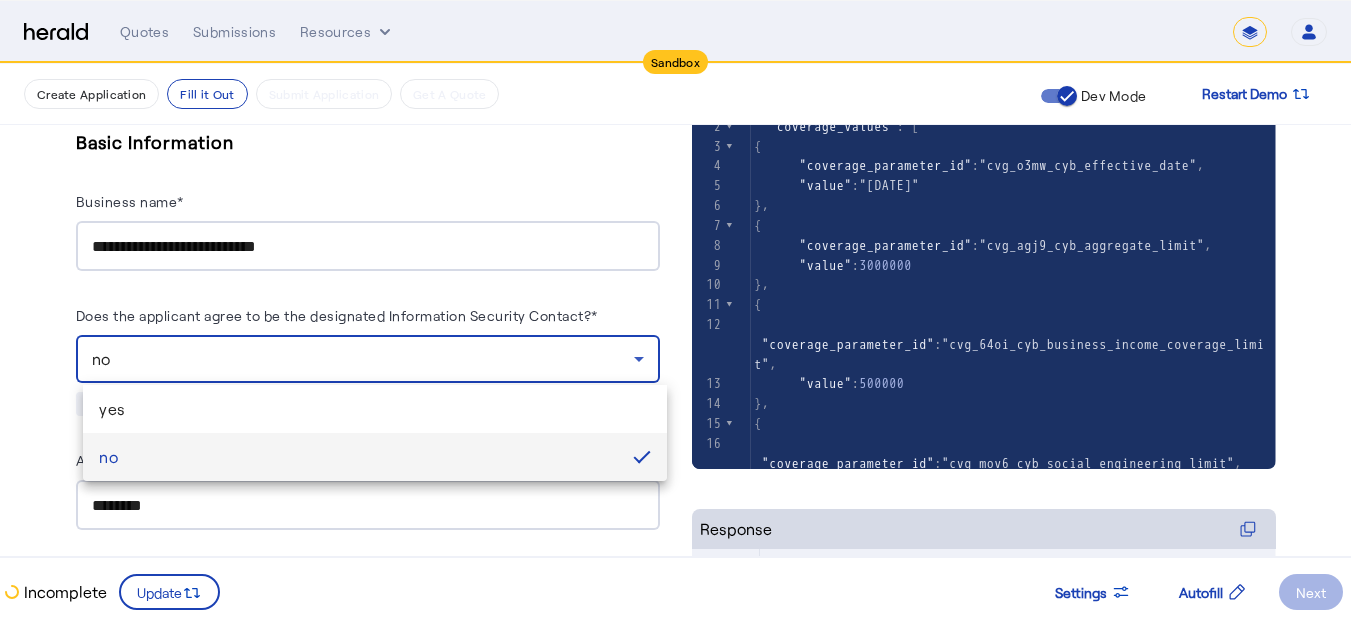 drag, startPoint x: 160, startPoint y: 403, endPoint x: 172, endPoint y: 442, distance: 40.804413 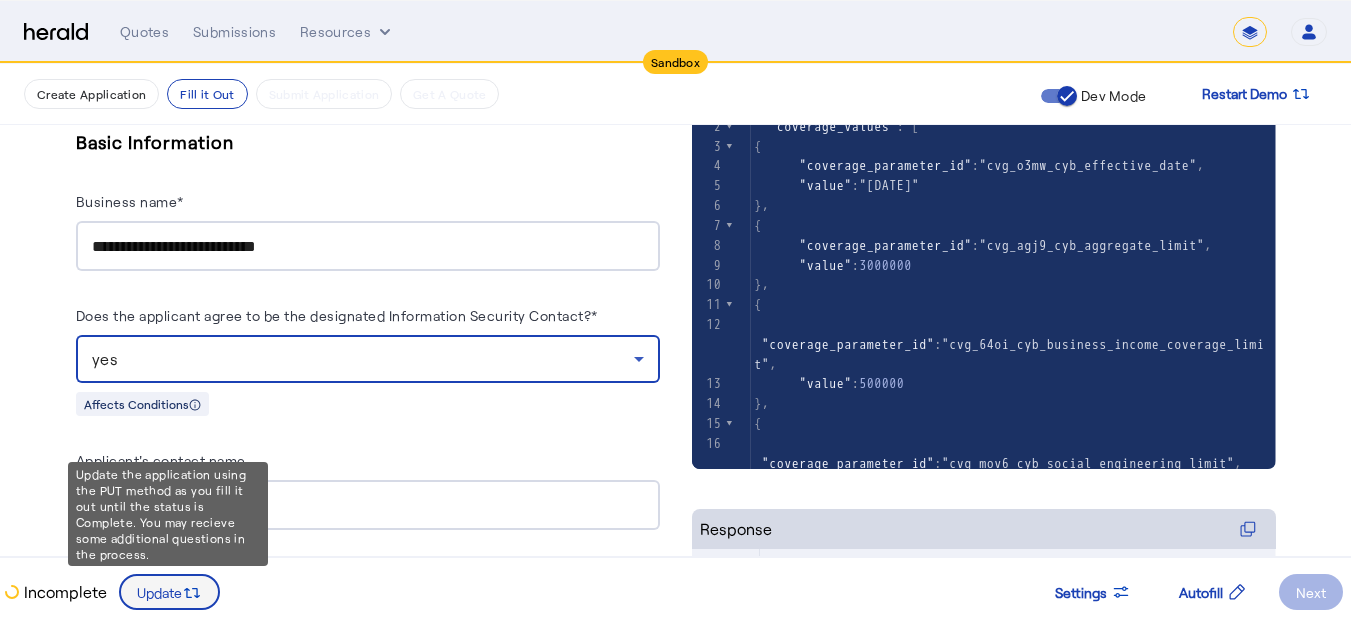 click at bounding box center (169, 592) 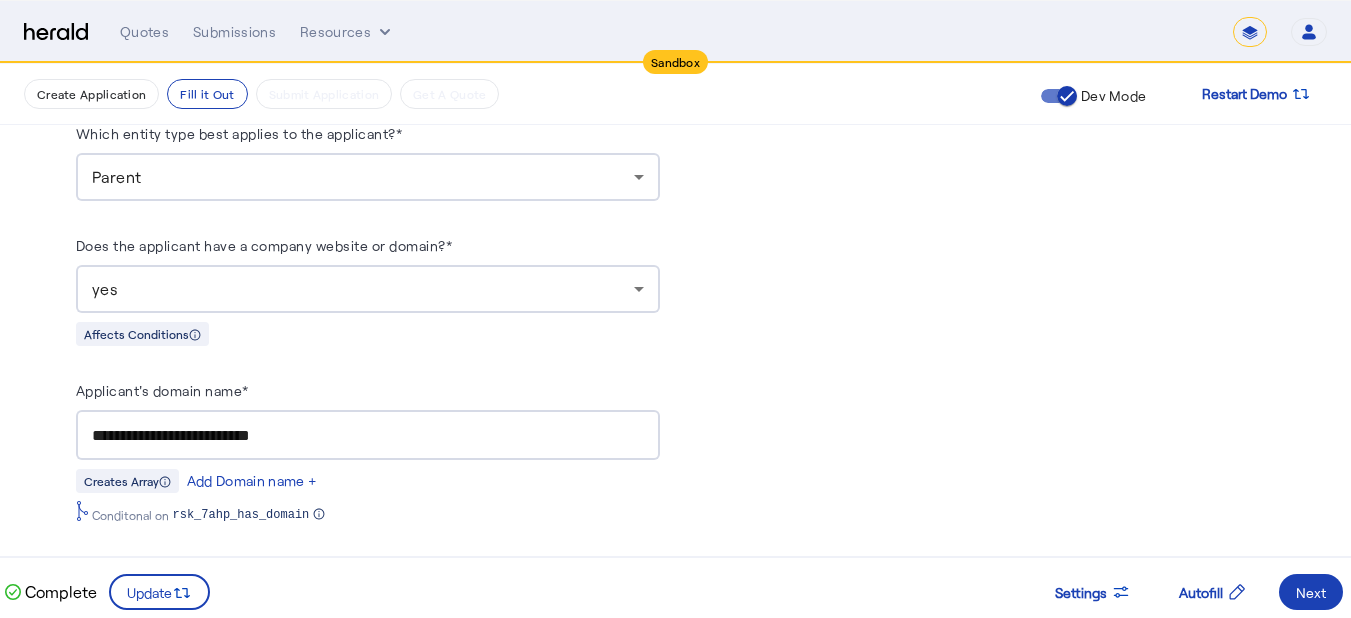 scroll, scrollTop: 2177, scrollLeft: 0, axis: vertical 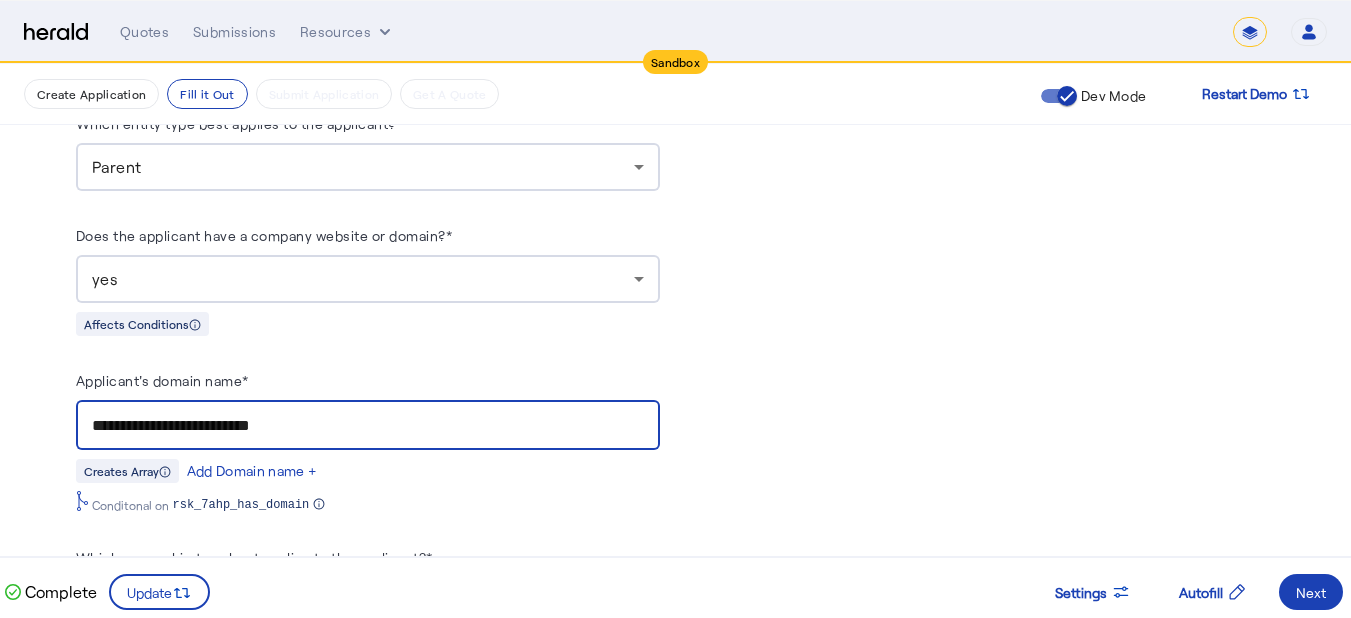 drag, startPoint x: 350, startPoint y: 398, endPoint x: 0, endPoint y: 399, distance: 350.00143 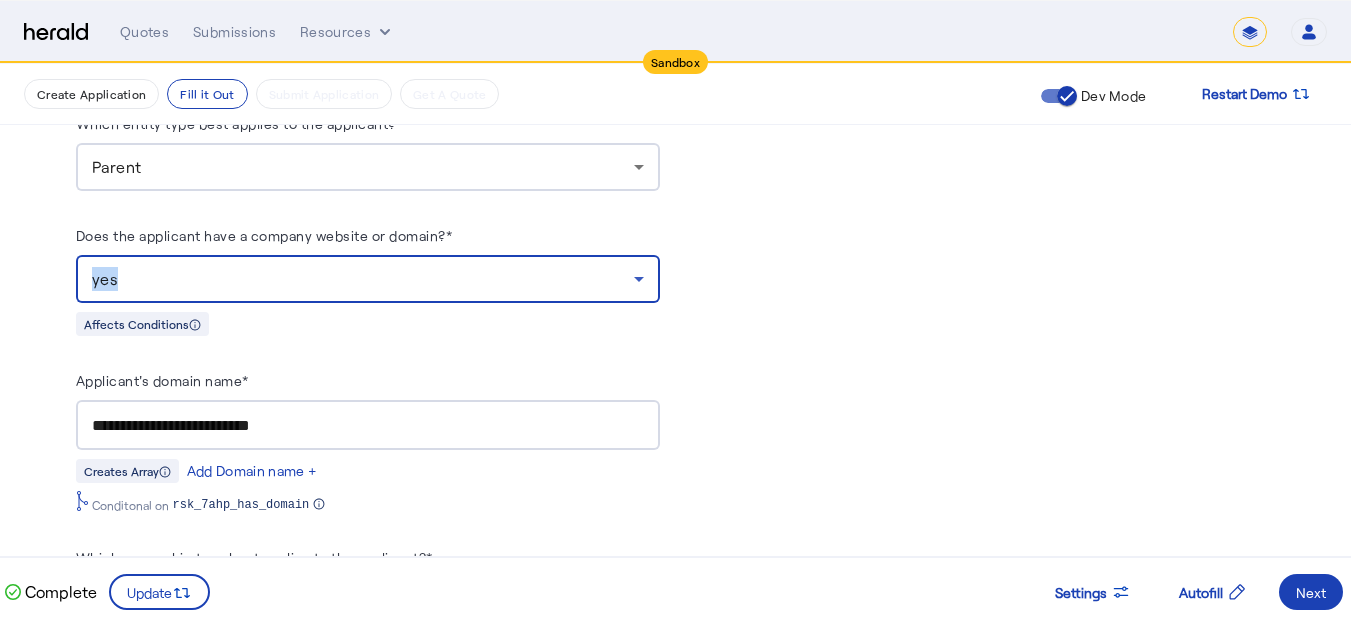 drag, startPoint x: 174, startPoint y: 253, endPoint x: 44, endPoint y: 253, distance: 130 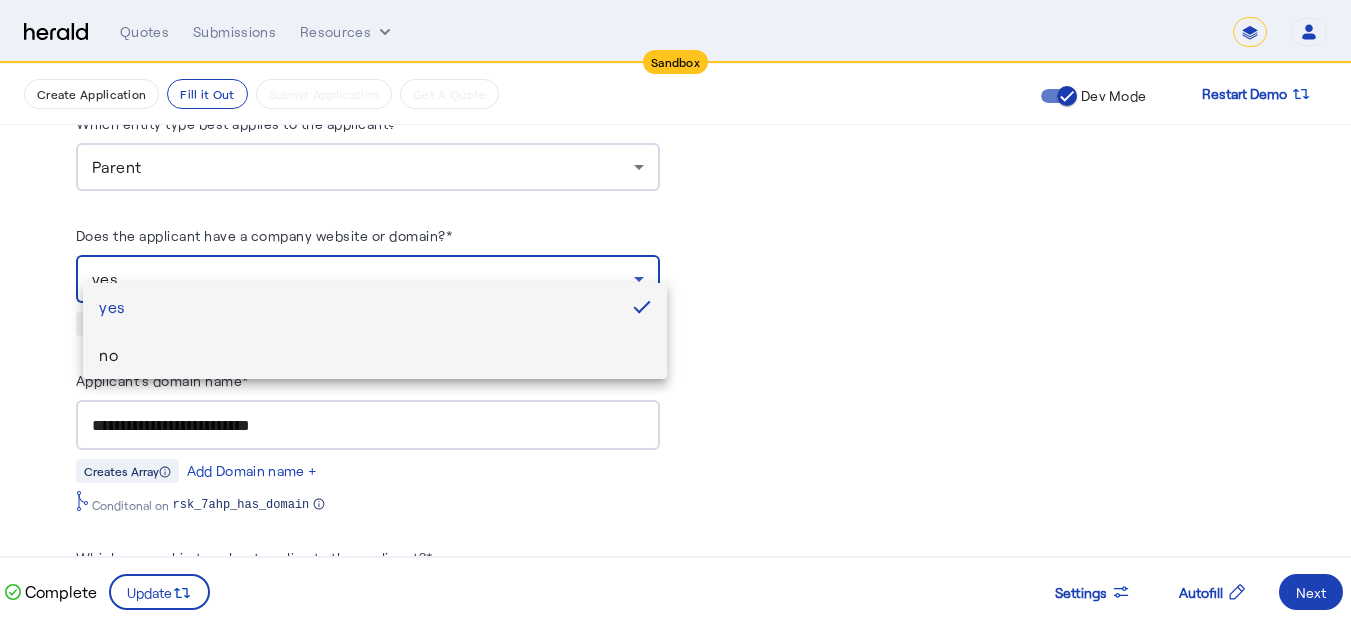 click on "no" at bounding box center (375, 355) 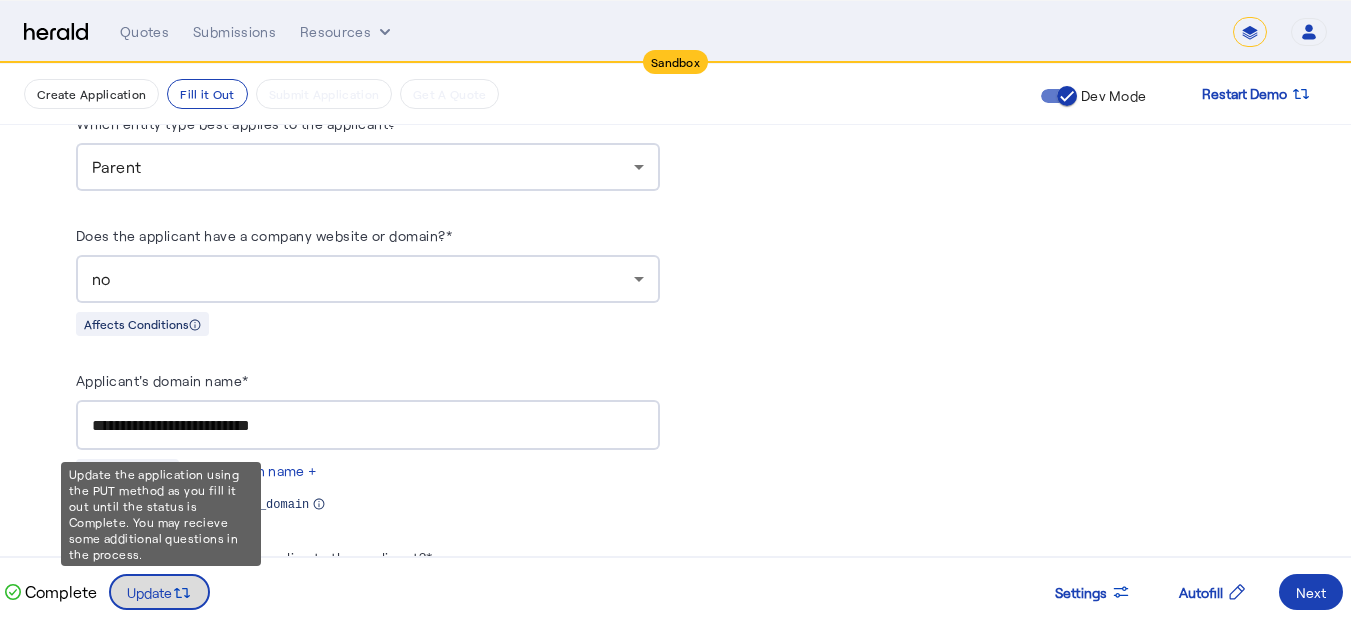 click 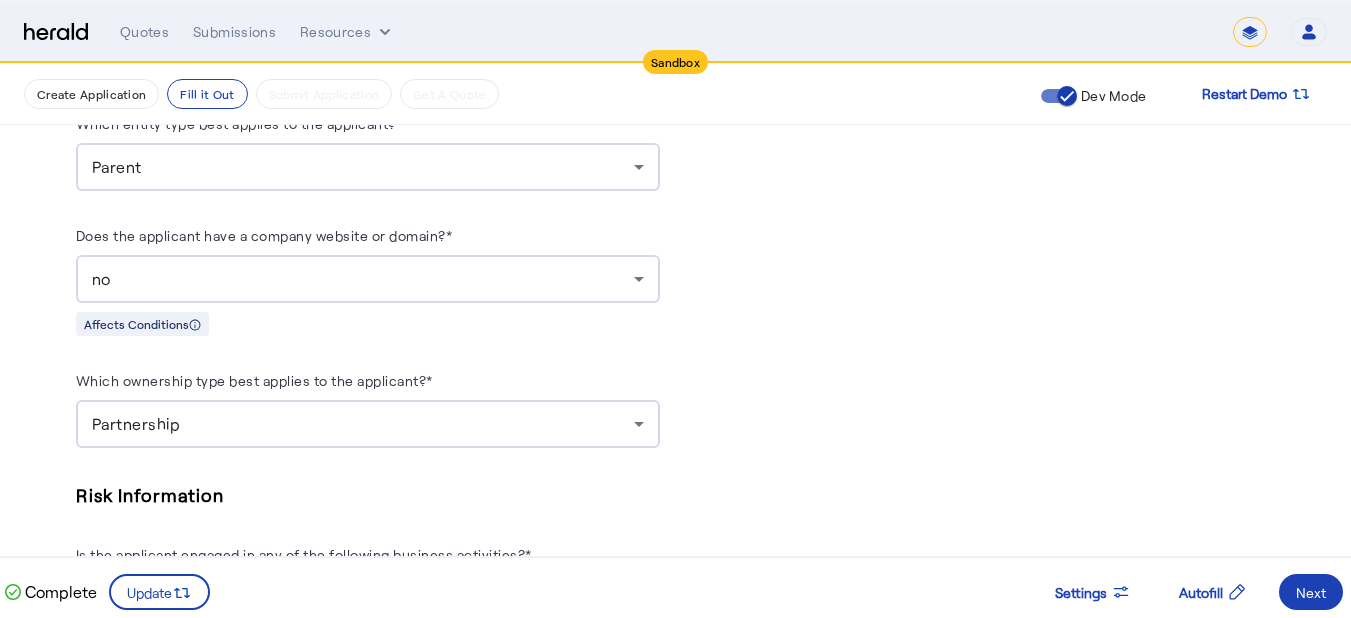 scroll, scrollTop: 0, scrollLeft: 0, axis: both 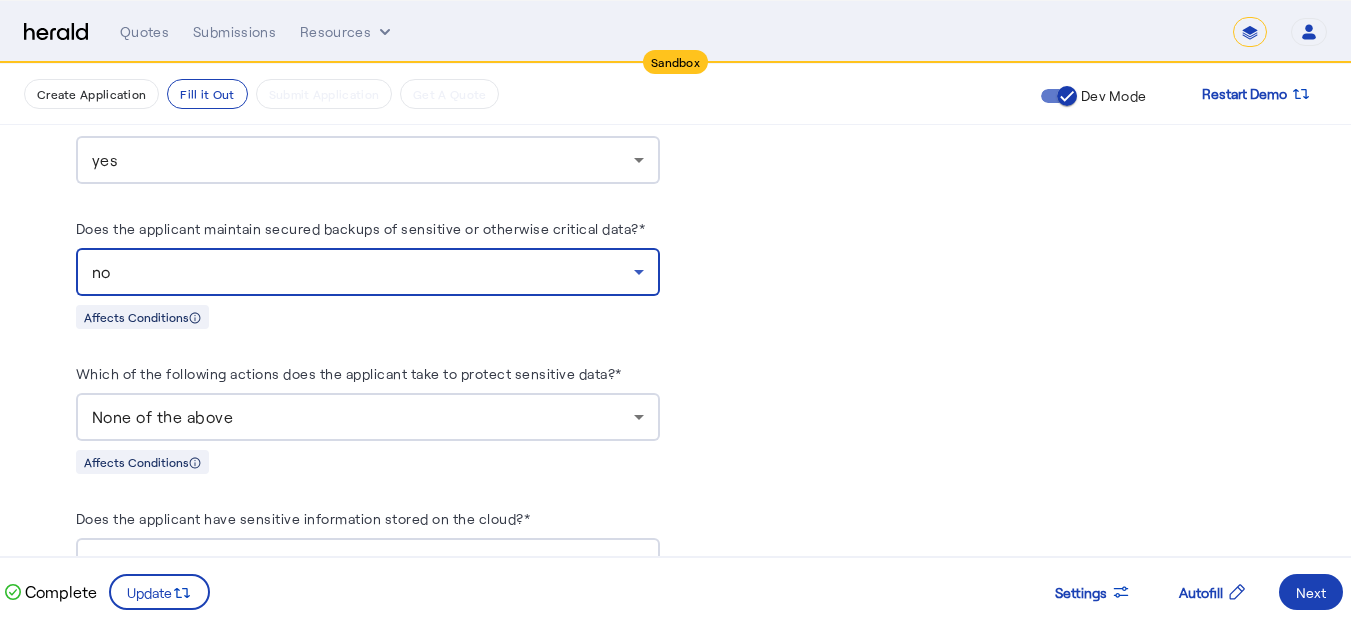 click on "no" at bounding box center (363, 272) 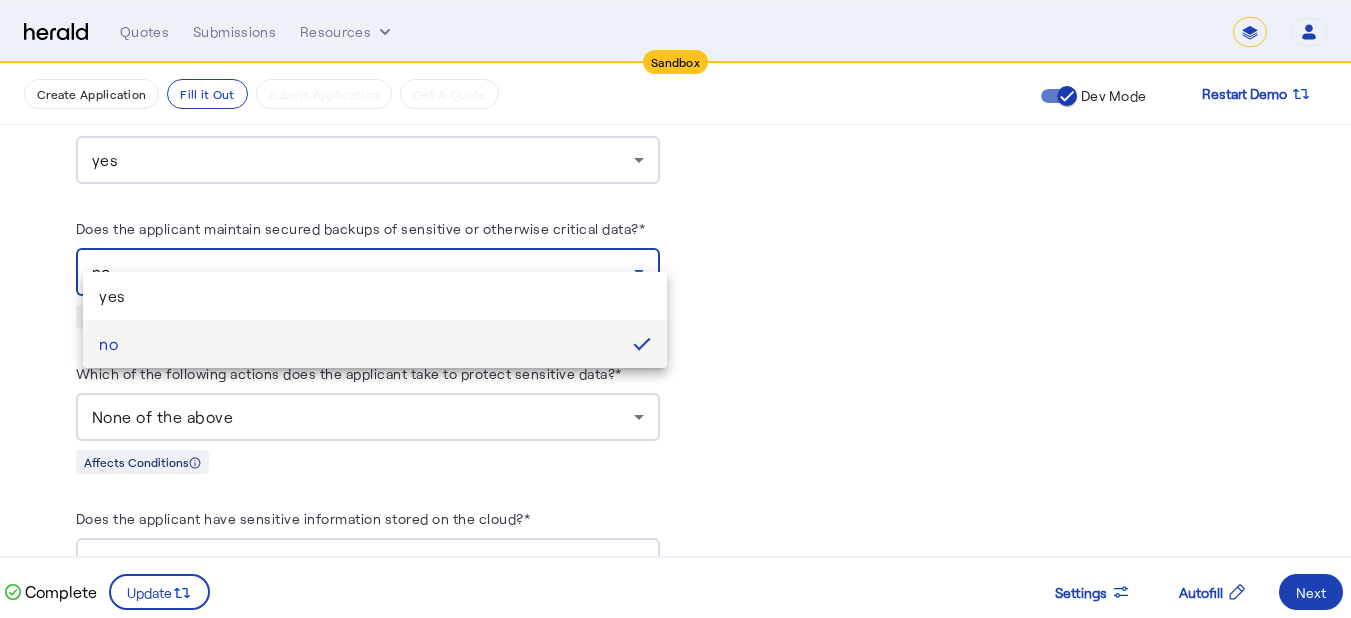 click at bounding box center (675, 309) 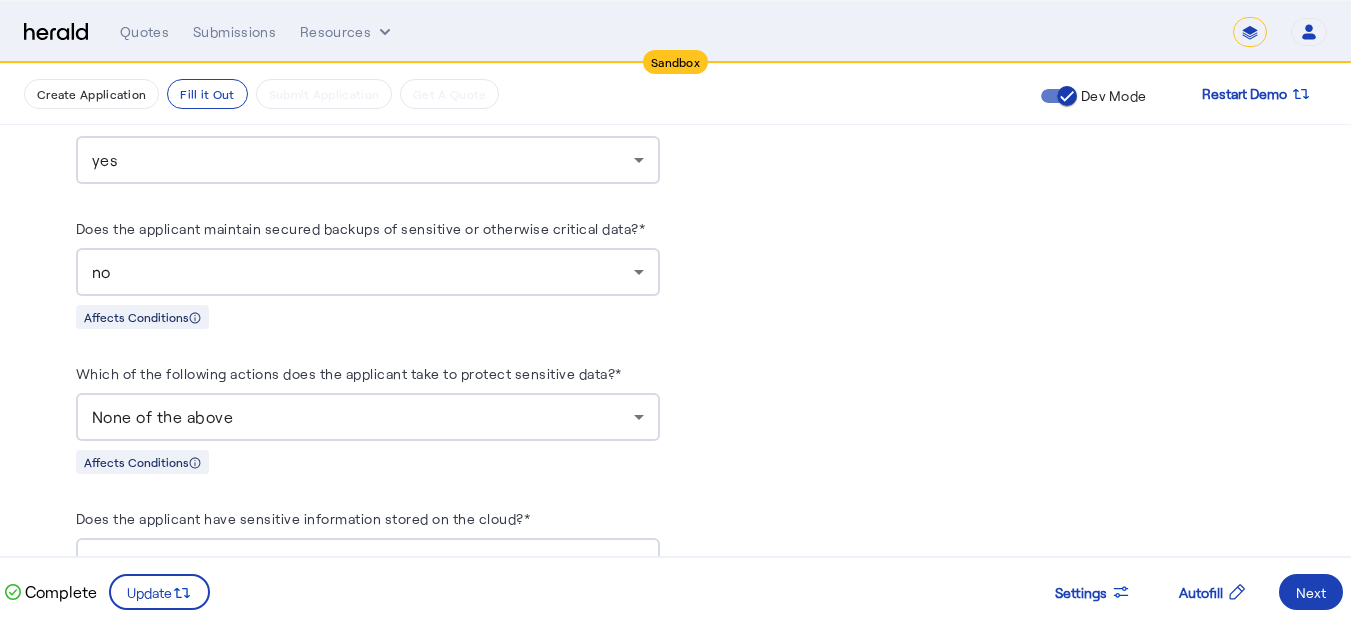 click on "no" at bounding box center [363, 272] 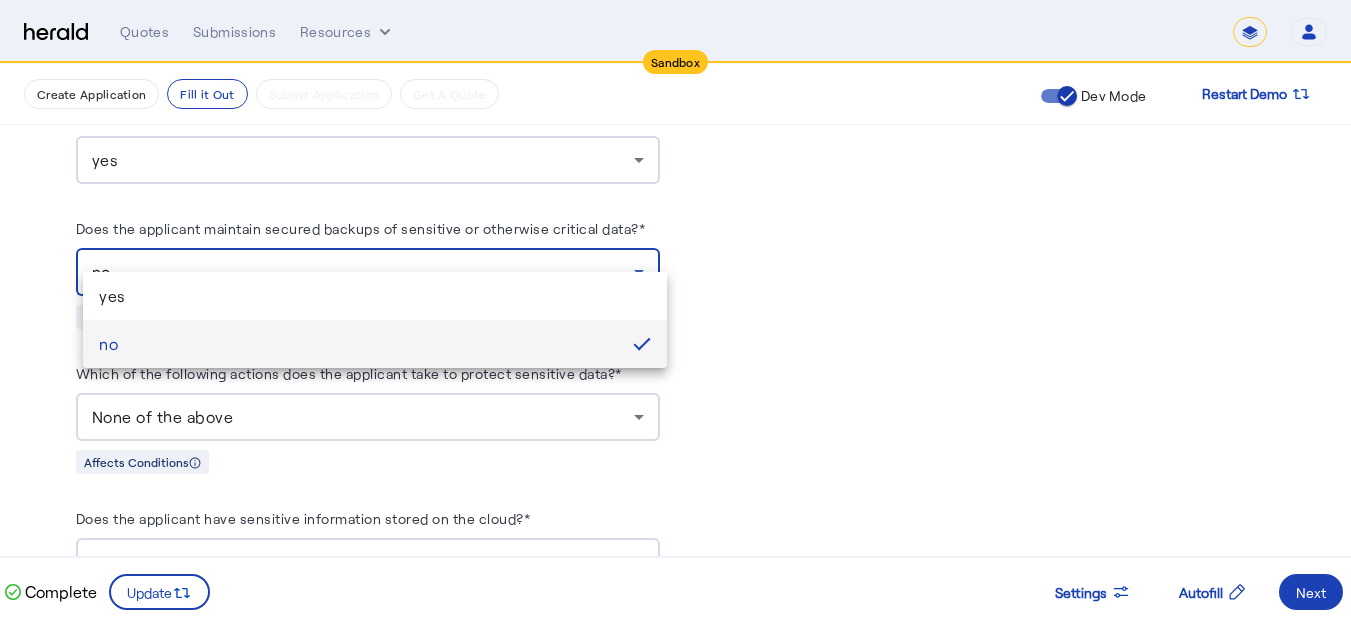 click at bounding box center [675, 309] 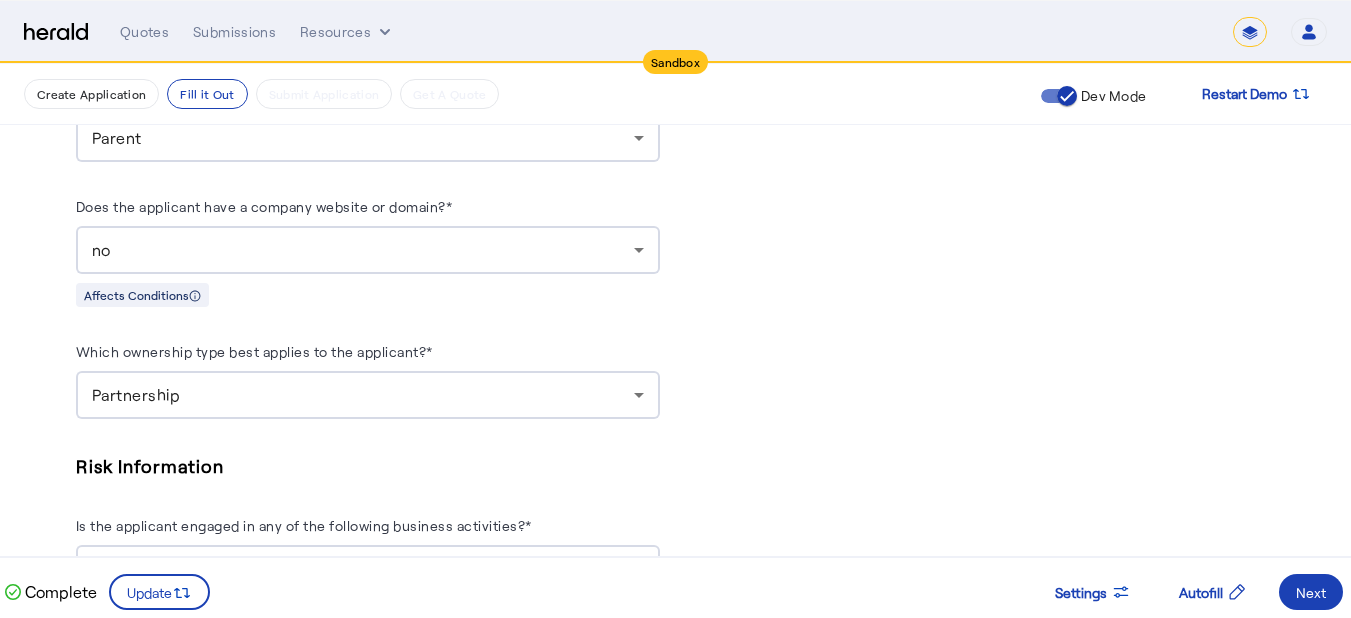 scroll, scrollTop: 2148, scrollLeft: 0, axis: vertical 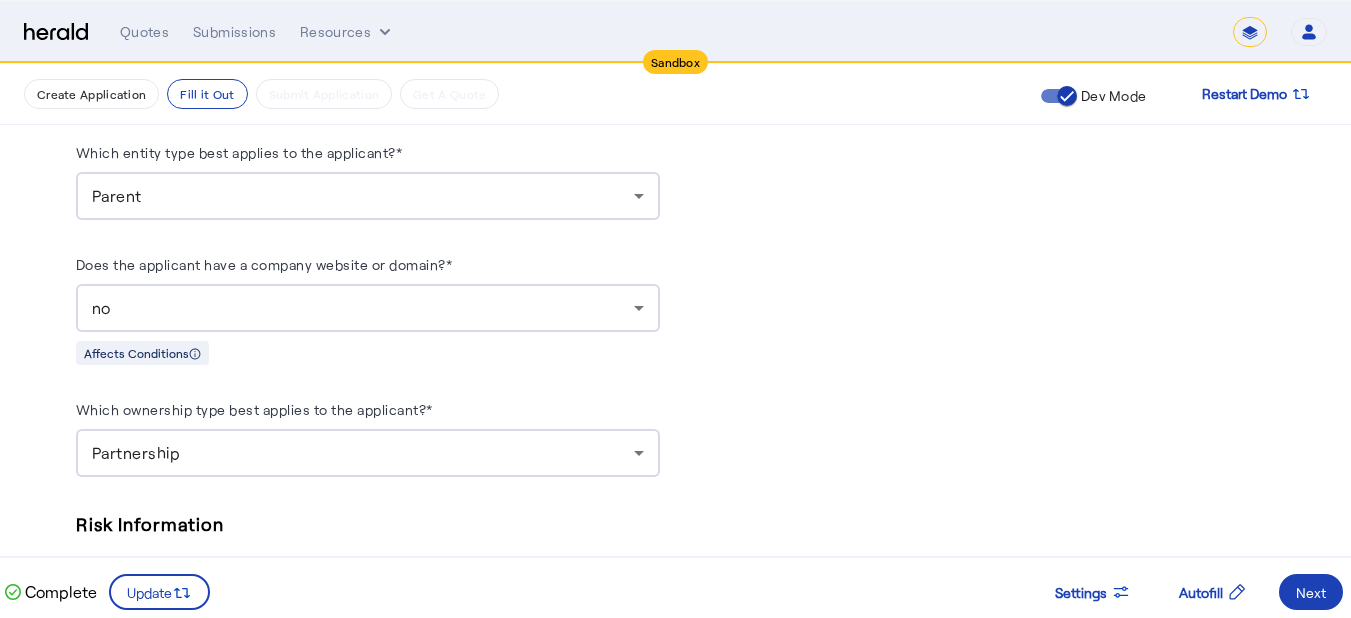 click on "no" at bounding box center (363, 308) 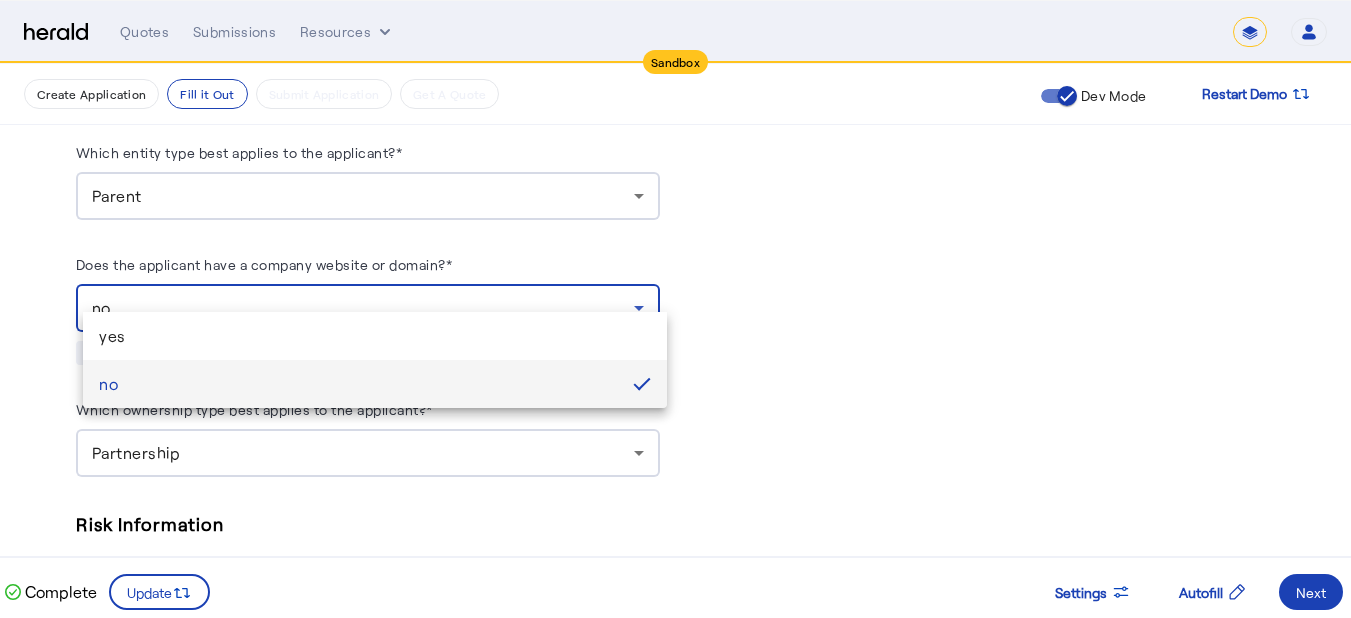 click at bounding box center (675, 309) 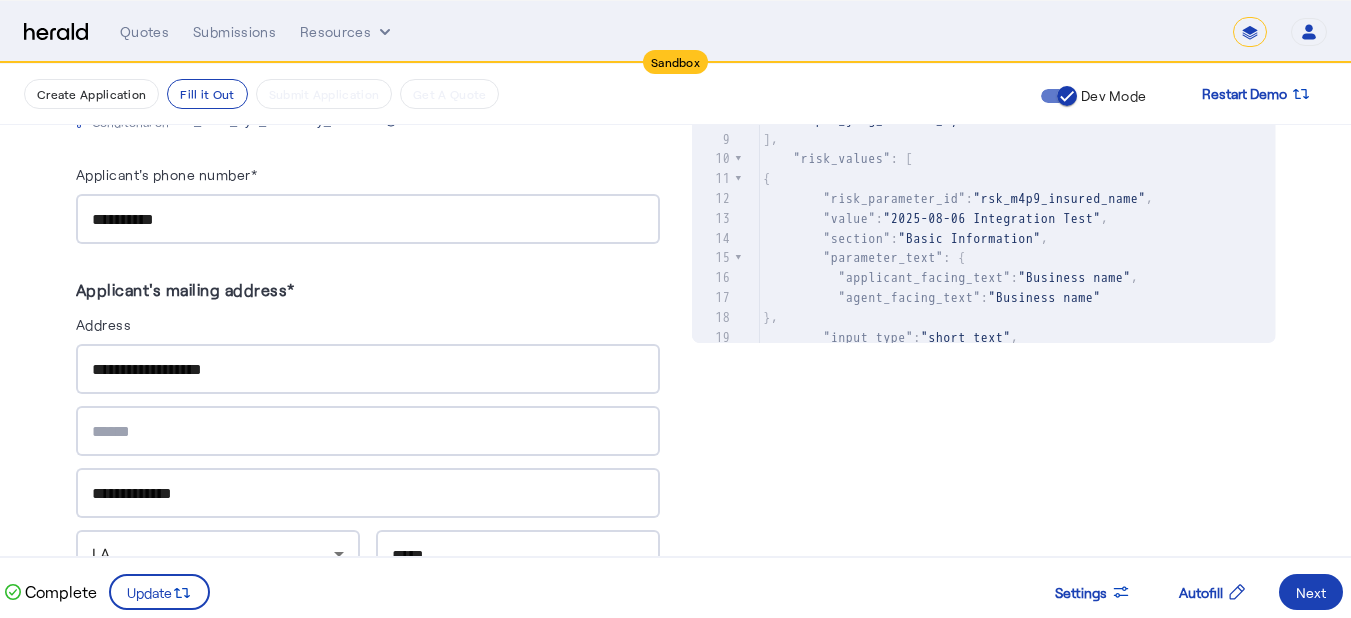 scroll, scrollTop: 934, scrollLeft: 0, axis: vertical 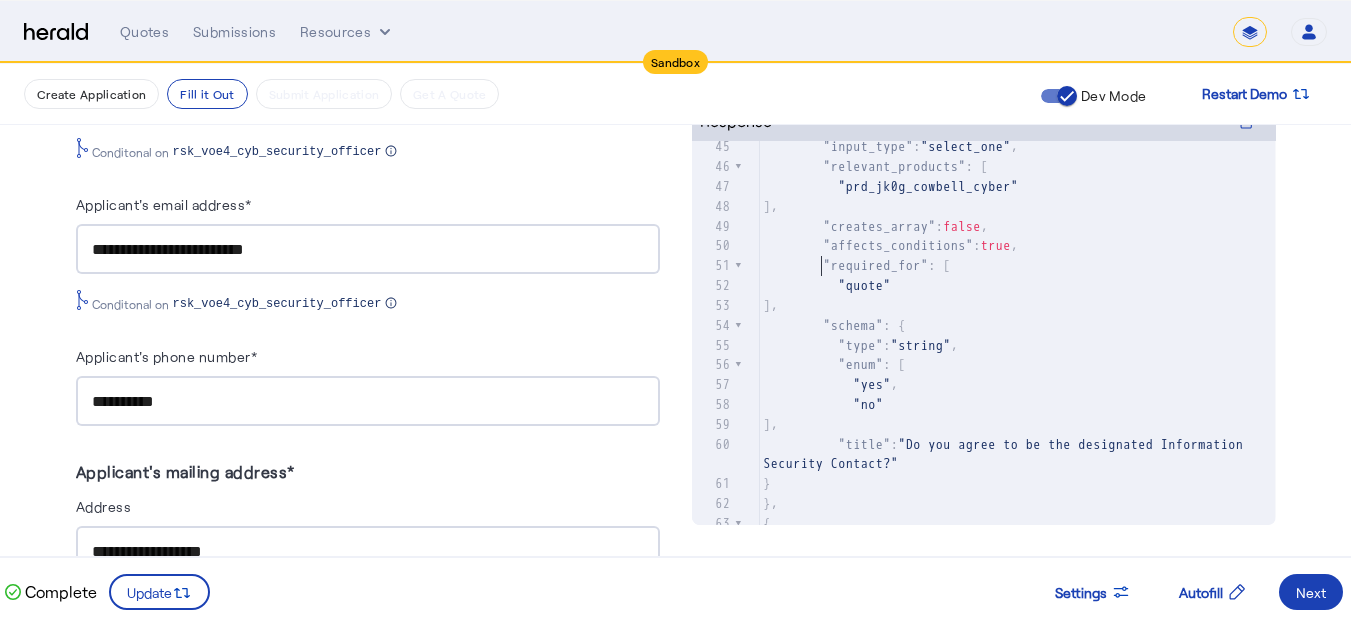 type on "*" 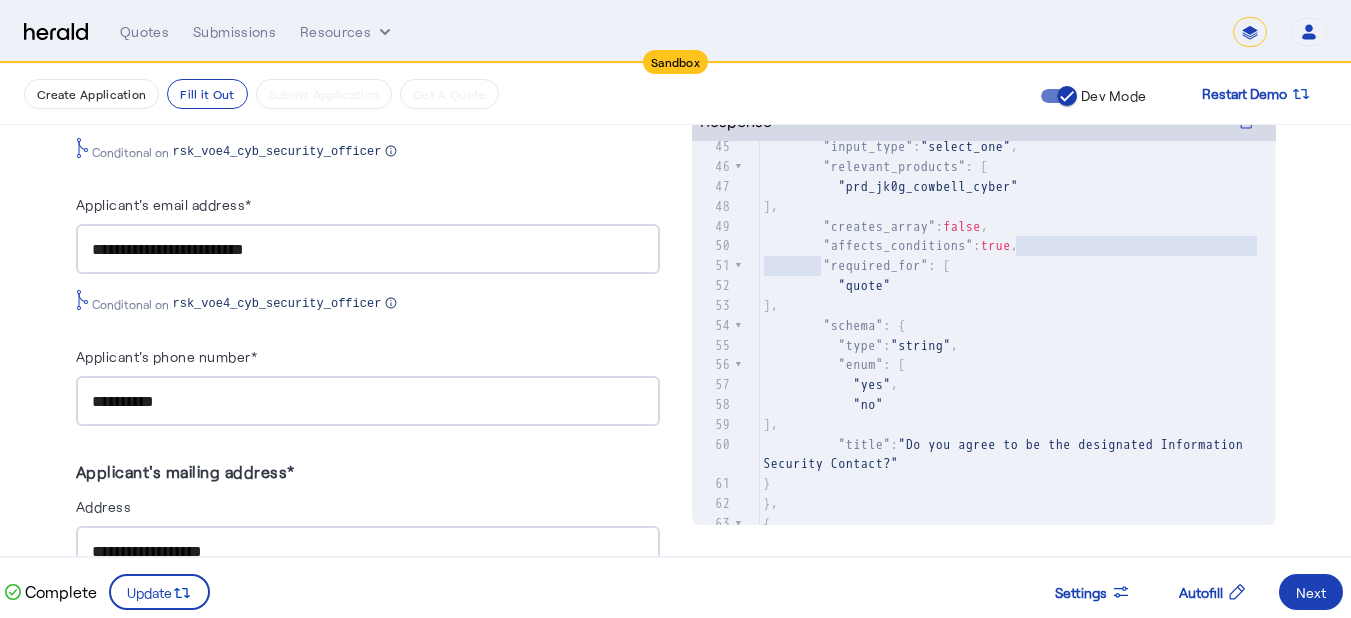 type on "**********" 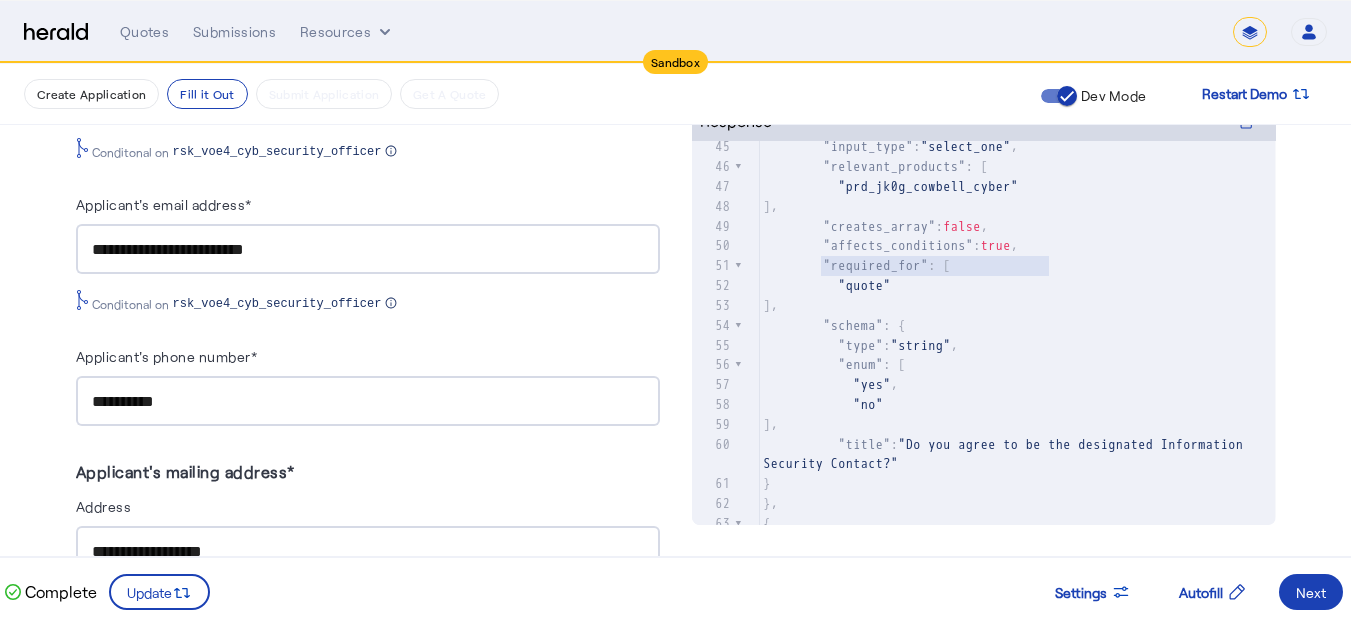 drag, startPoint x: 831, startPoint y: 261, endPoint x: 1085, endPoint y: 263, distance: 254.00787 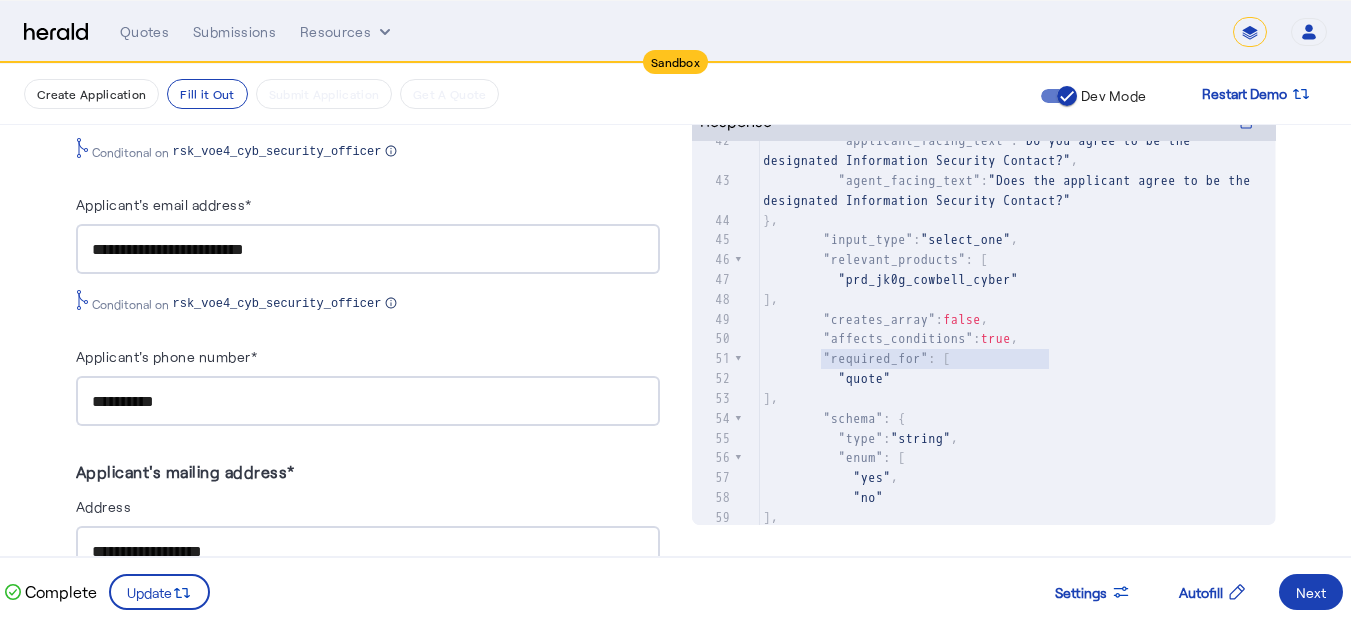 scroll, scrollTop: 1205, scrollLeft: 0, axis: vertical 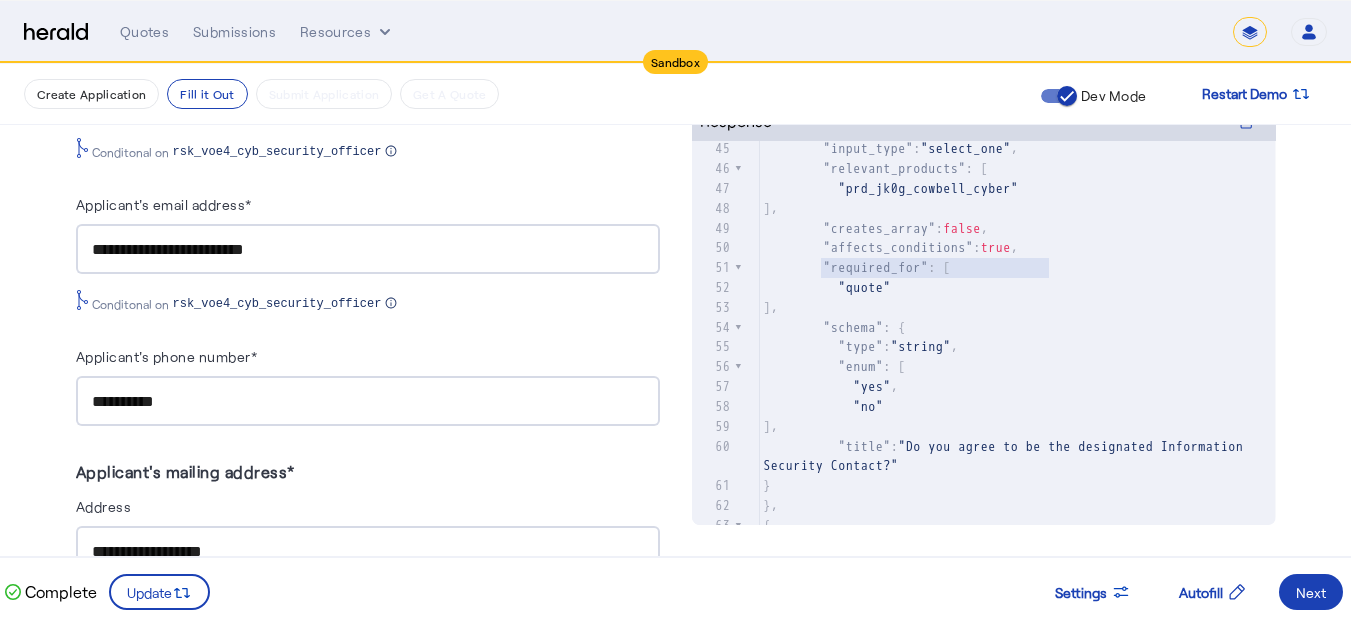 click on ""creates_array" :  false ," 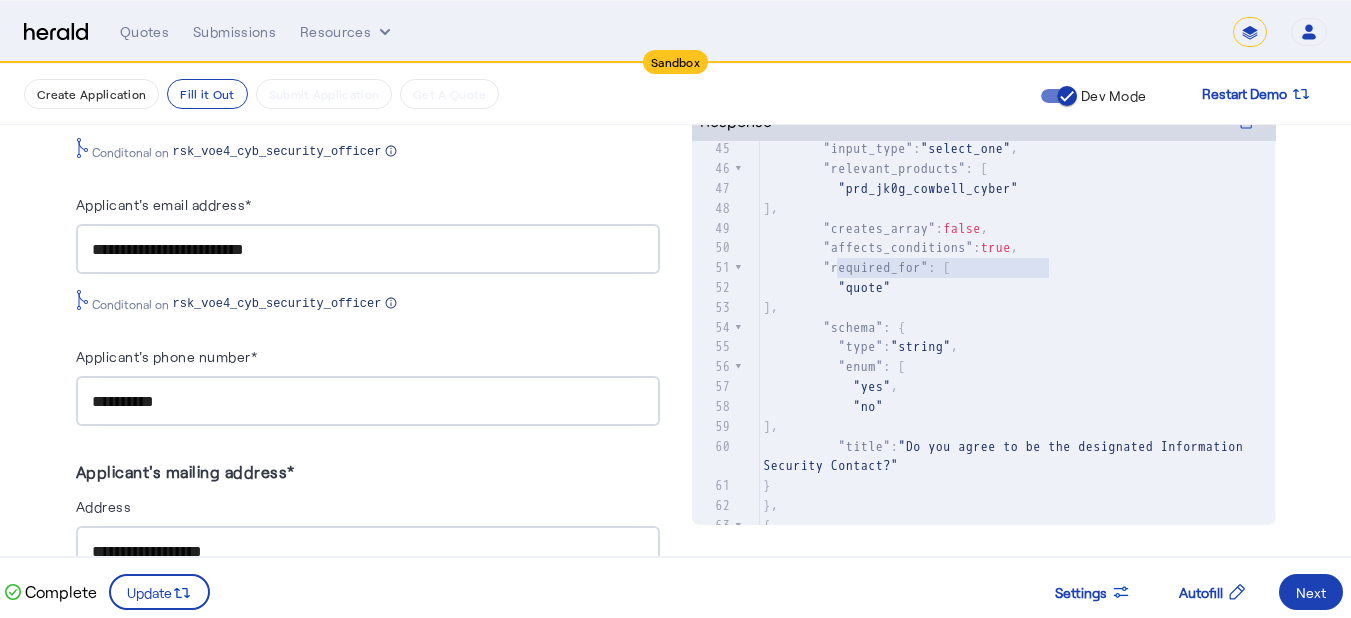 type on "**********" 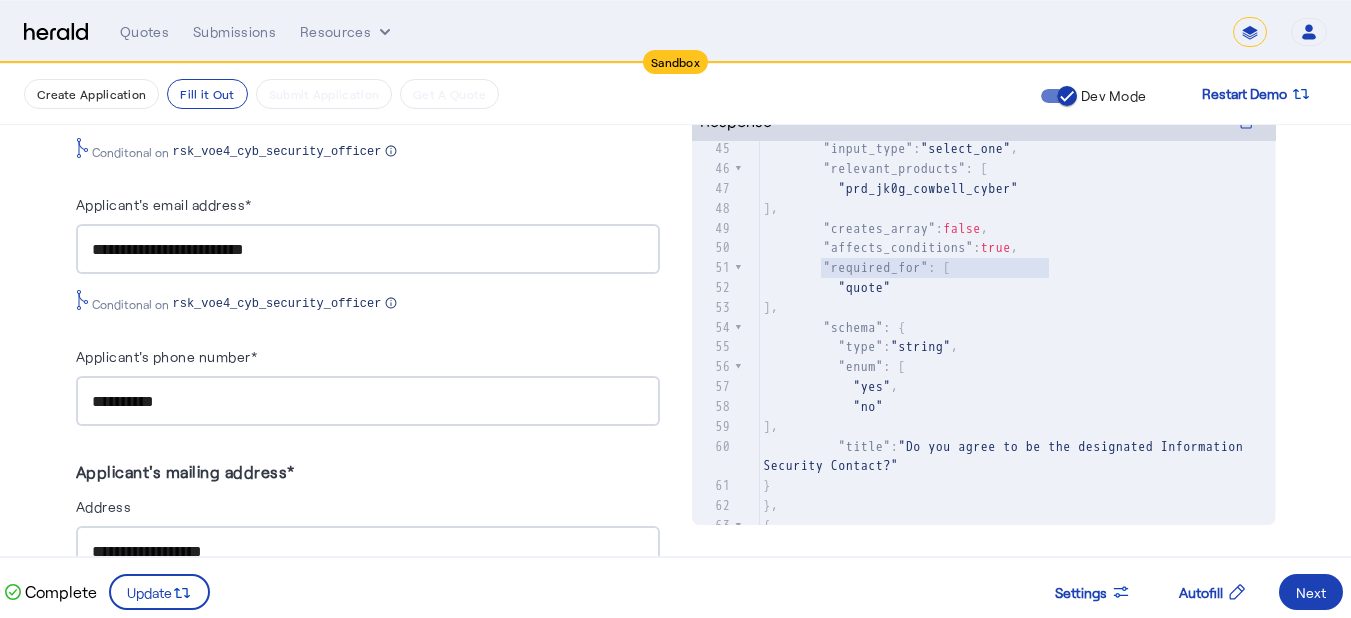 drag, startPoint x: 1072, startPoint y: 266, endPoint x: 825, endPoint y: 269, distance: 247.01822 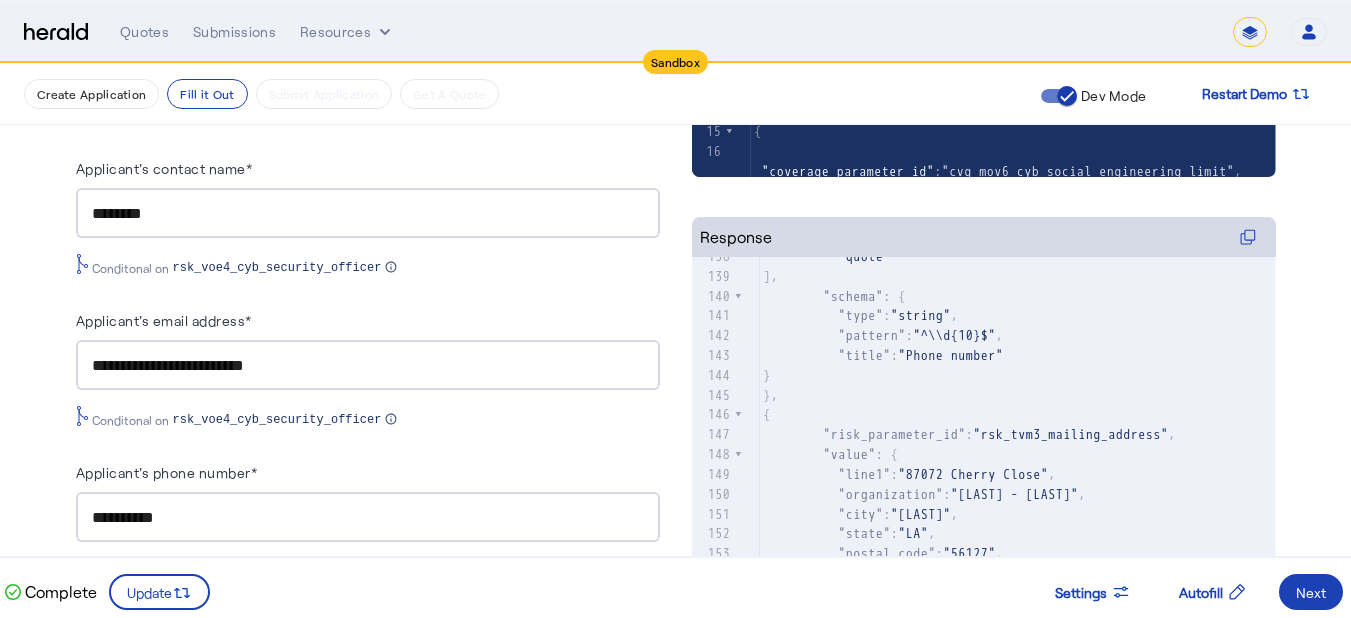 click on "Response" 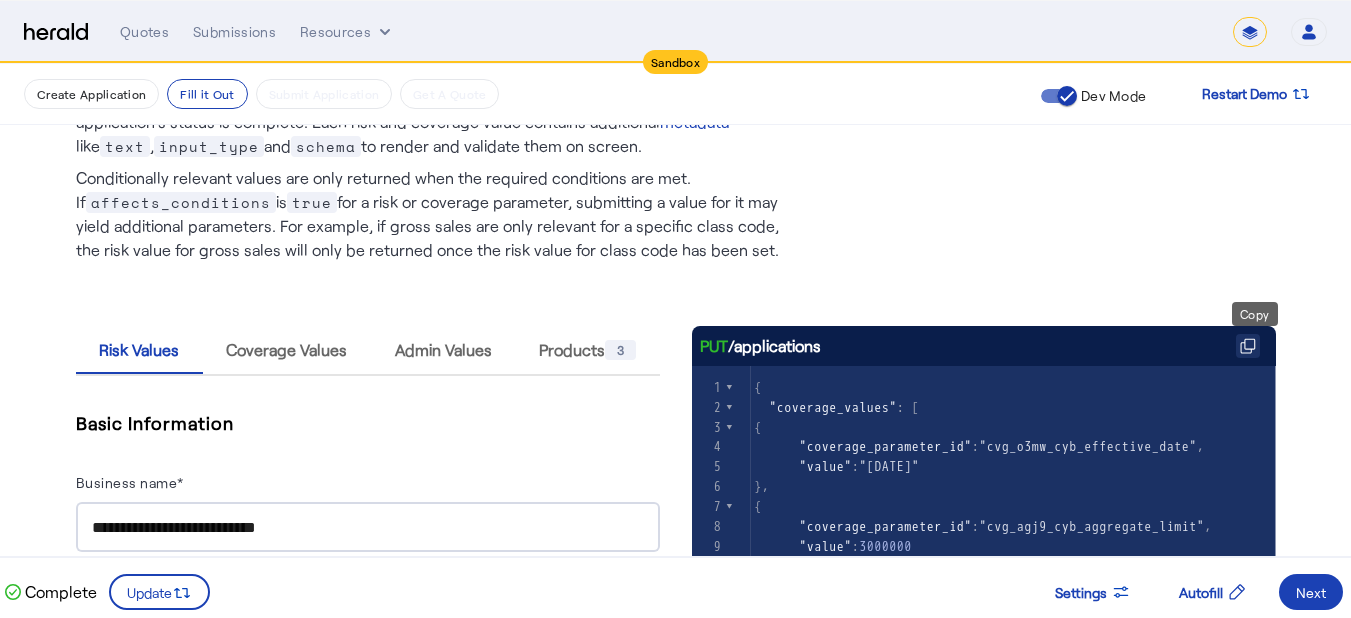 click 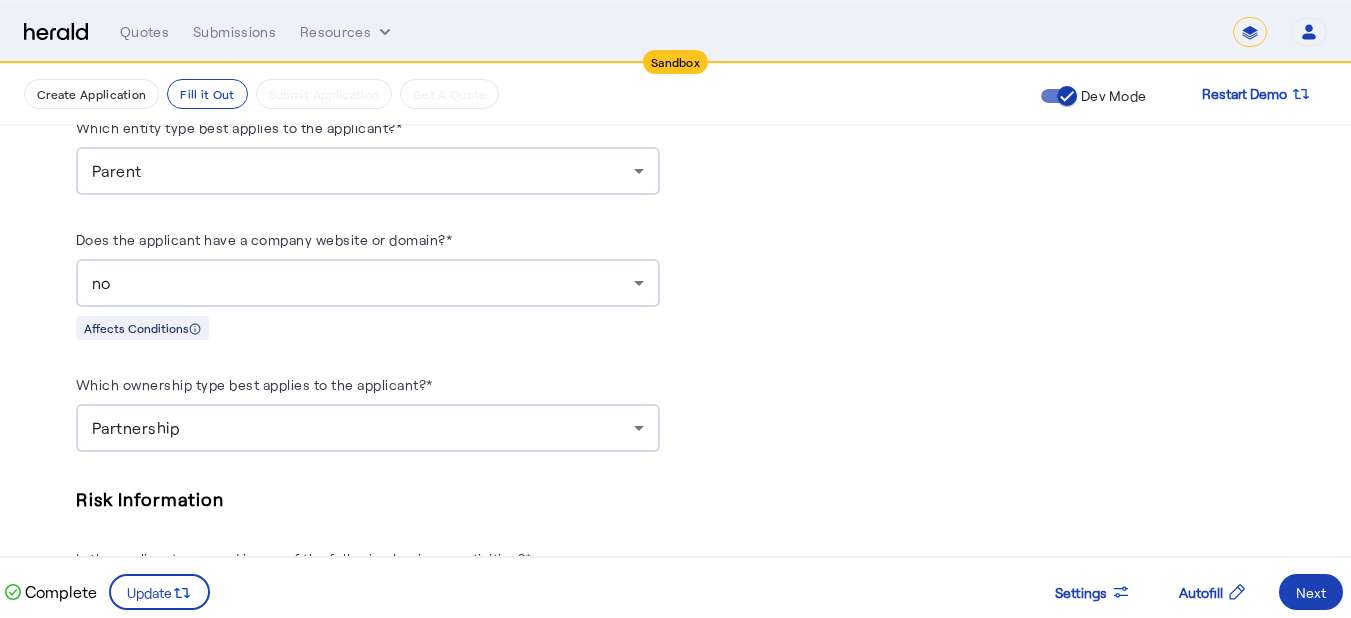 scroll, scrollTop: 2176, scrollLeft: 0, axis: vertical 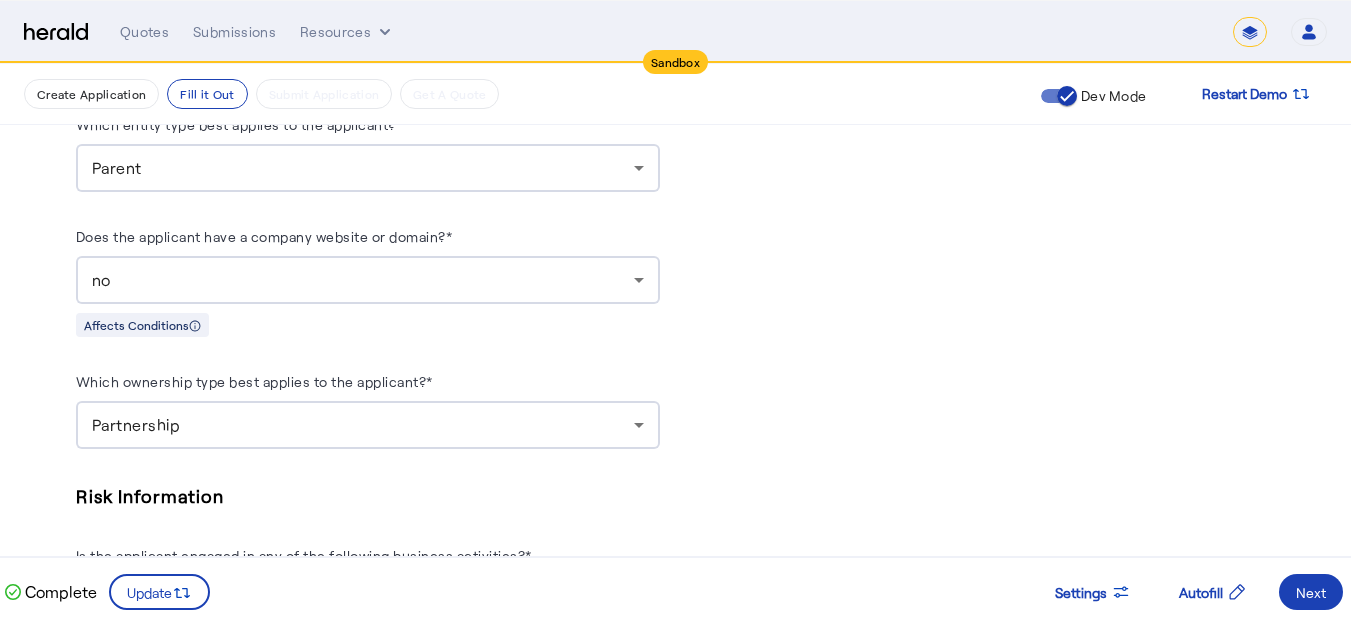click on "no" at bounding box center (363, 280) 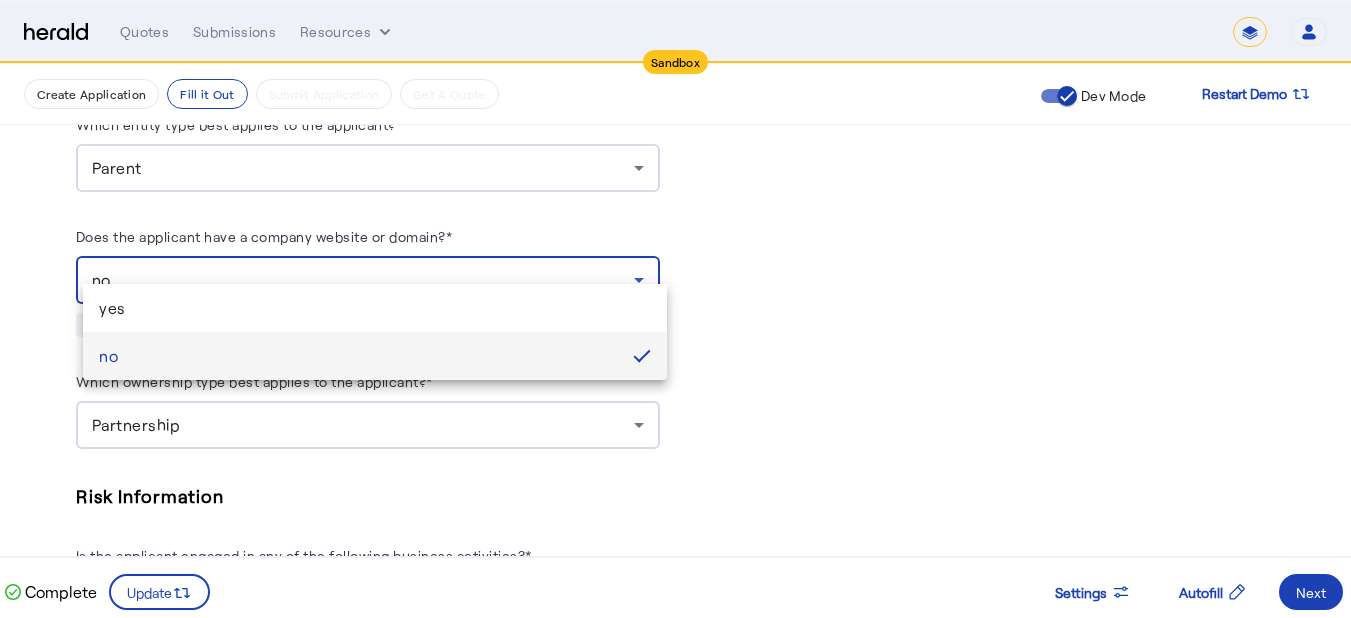 click at bounding box center [675, 309] 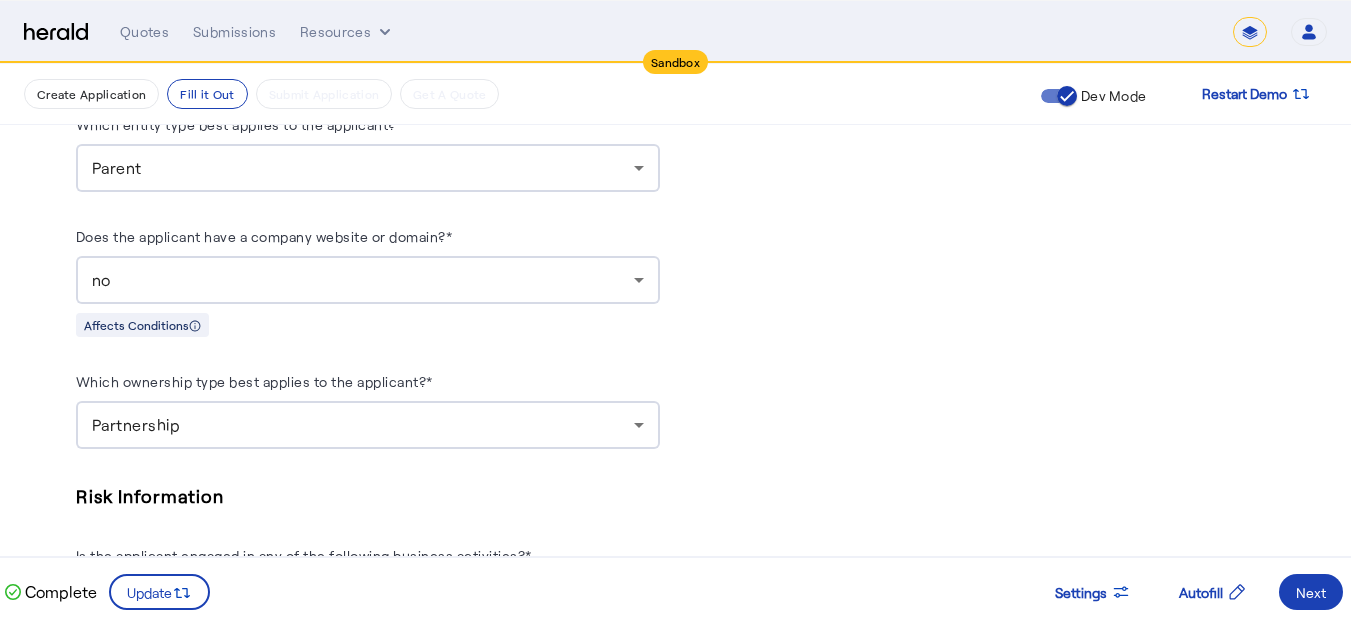 click on "no" at bounding box center (363, 280) 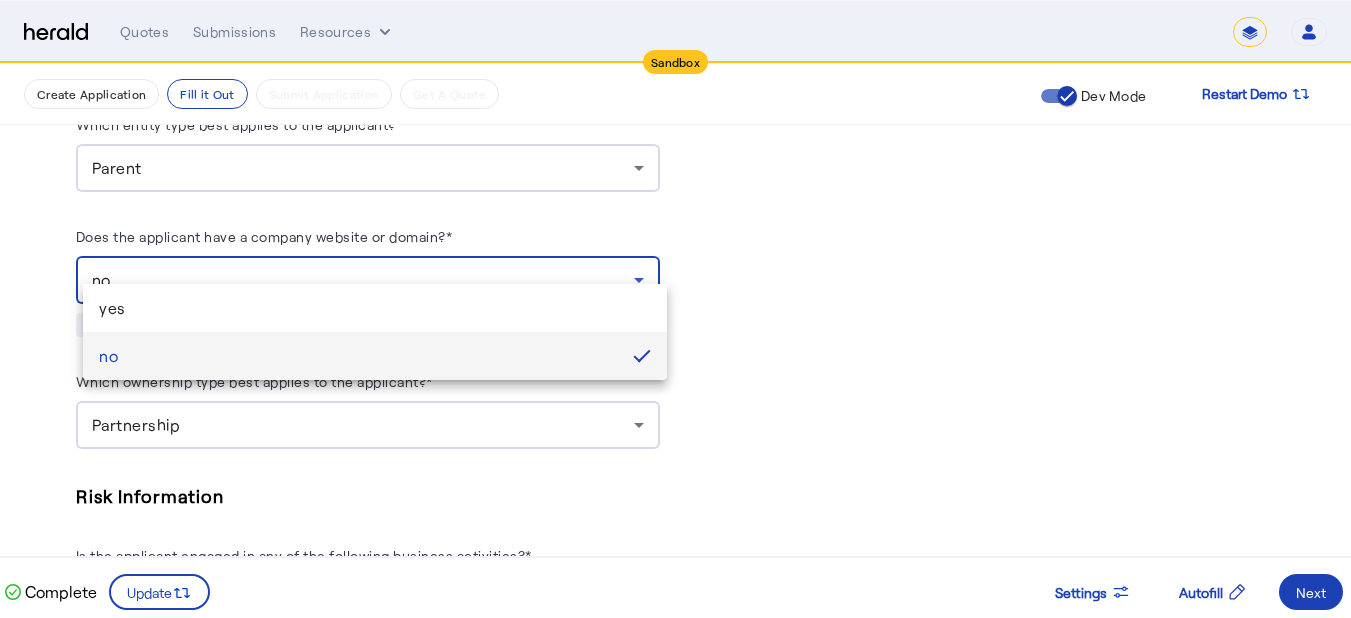 drag, startPoint x: 146, startPoint y: 307, endPoint x: 158, endPoint y: 306, distance: 12.0415945 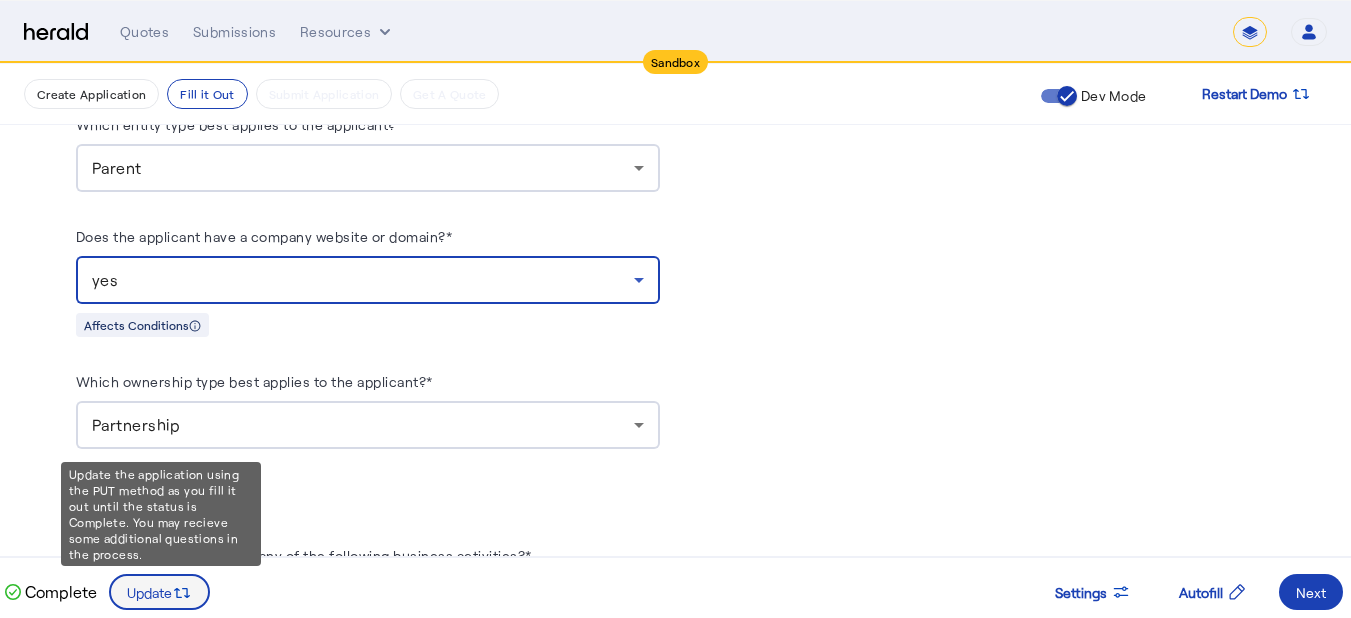click at bounding box center [182, 592] 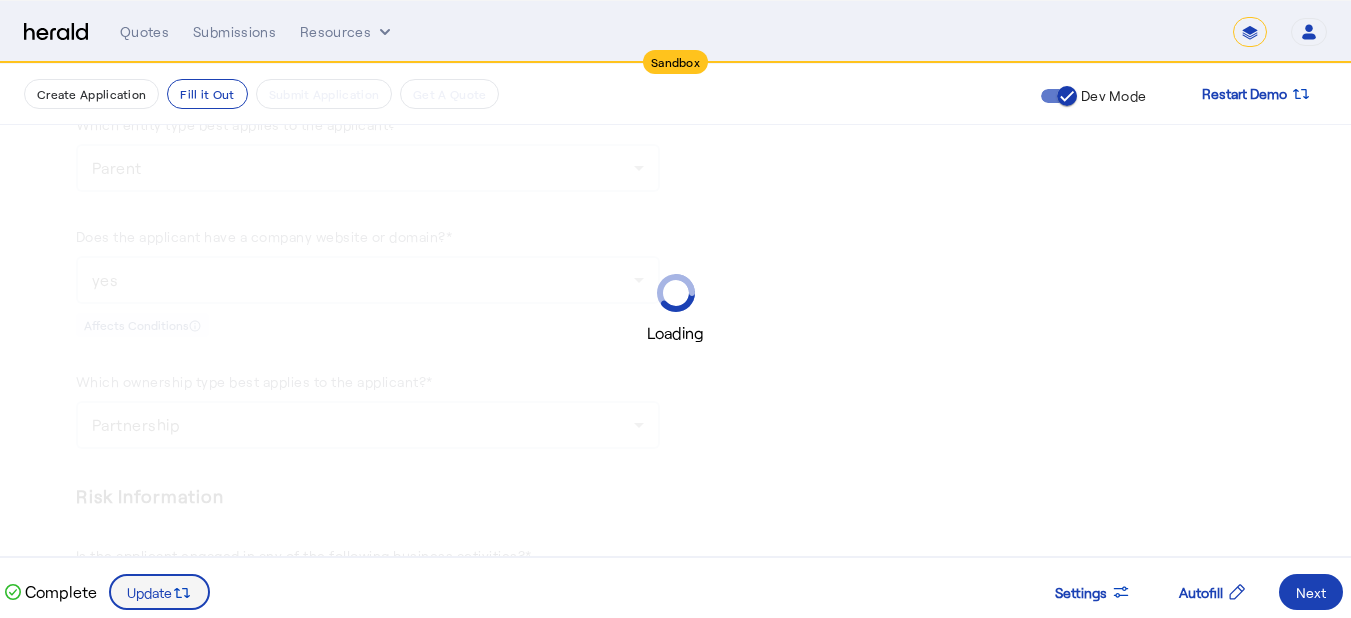 scroll, scrollTop: 0, scrollLeft: 0, axis: both 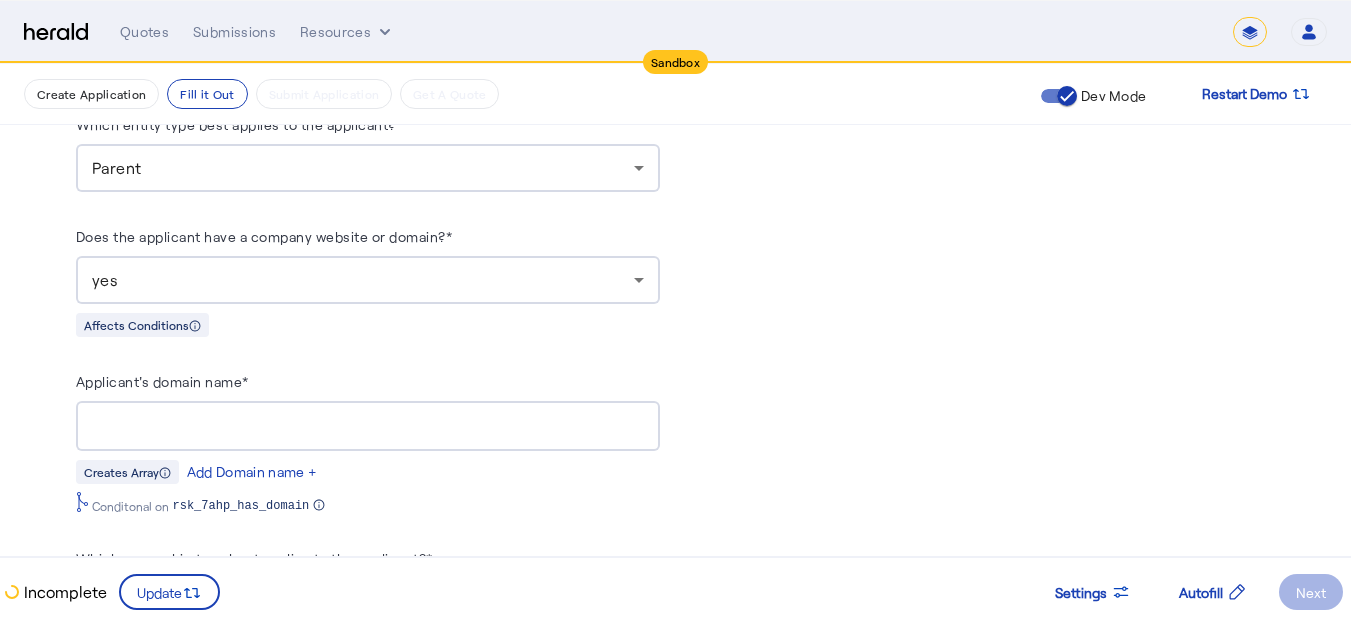 click on "Applicant's domain name*" at bounding box center (368, 427) 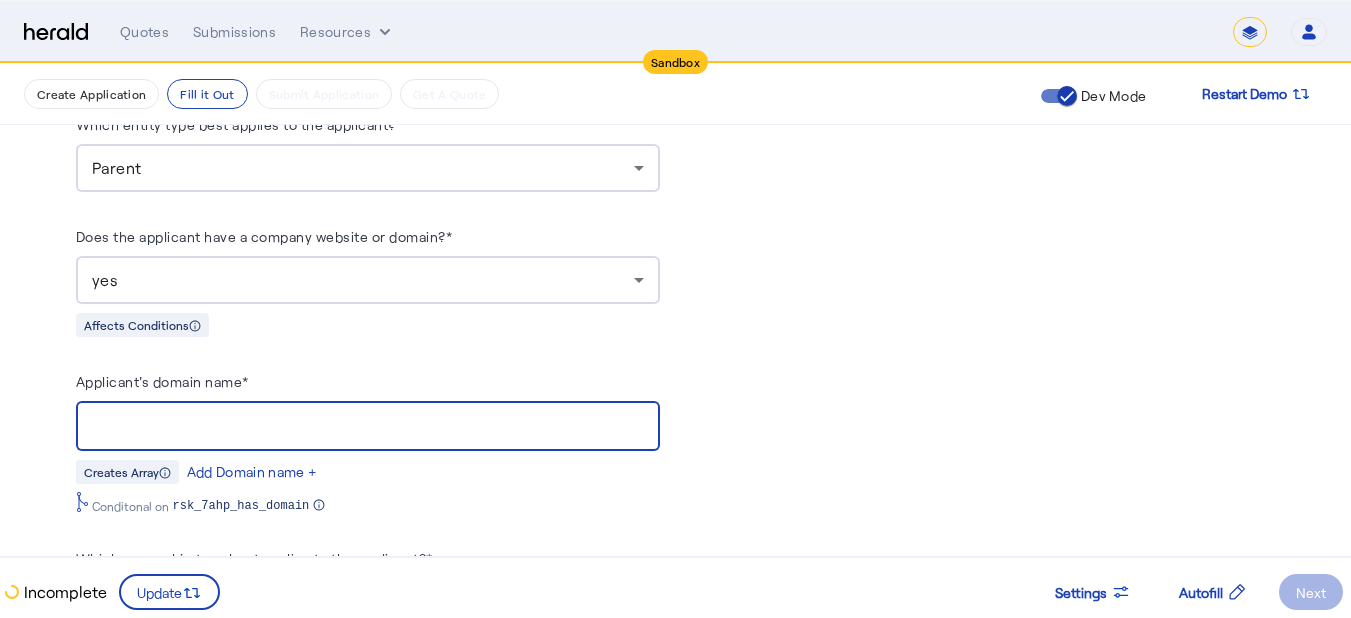 click on "Applicant's domain name*" at bounding box center (368, 427) 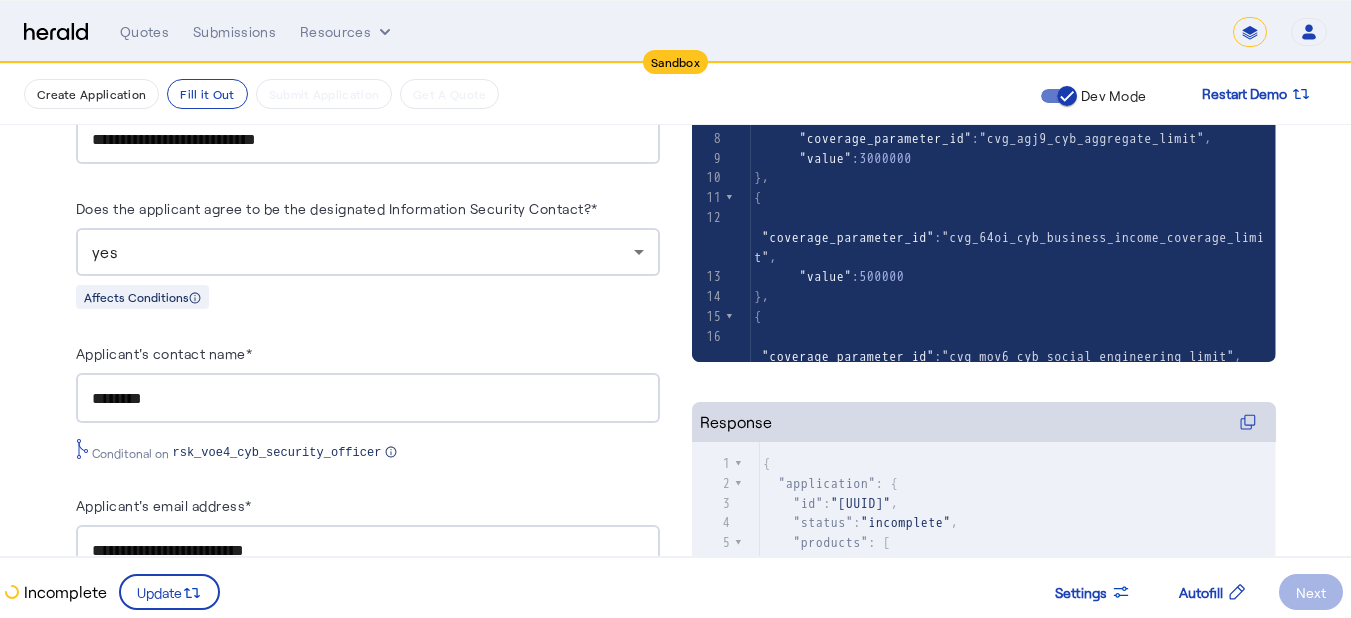 scroll, scrollTop: 608, scrollLeft: 0, axis: vertical 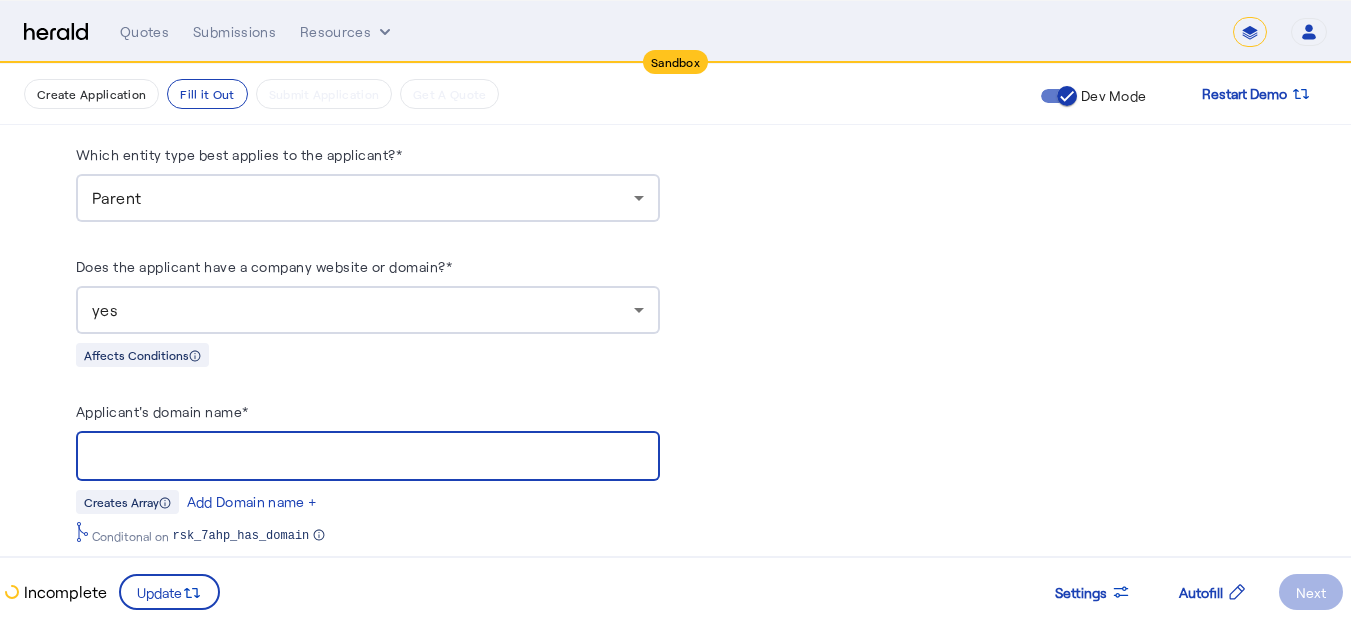 click at bounding box center (368, 456) 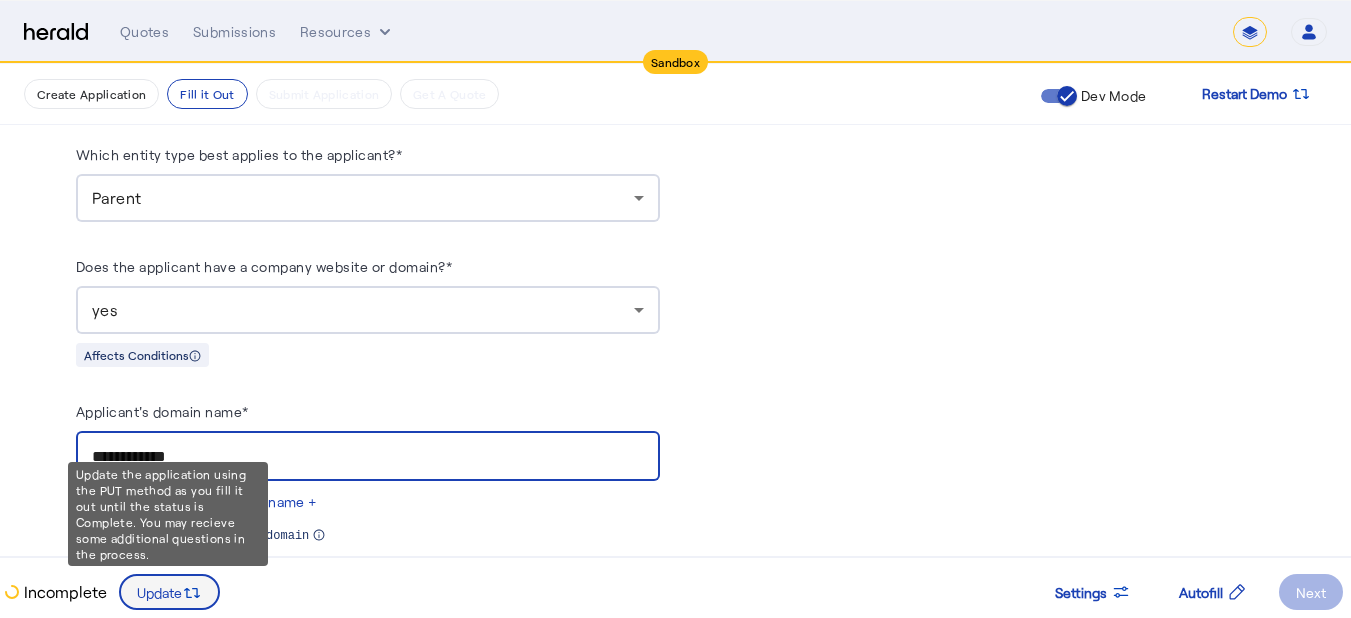 type on "**********" 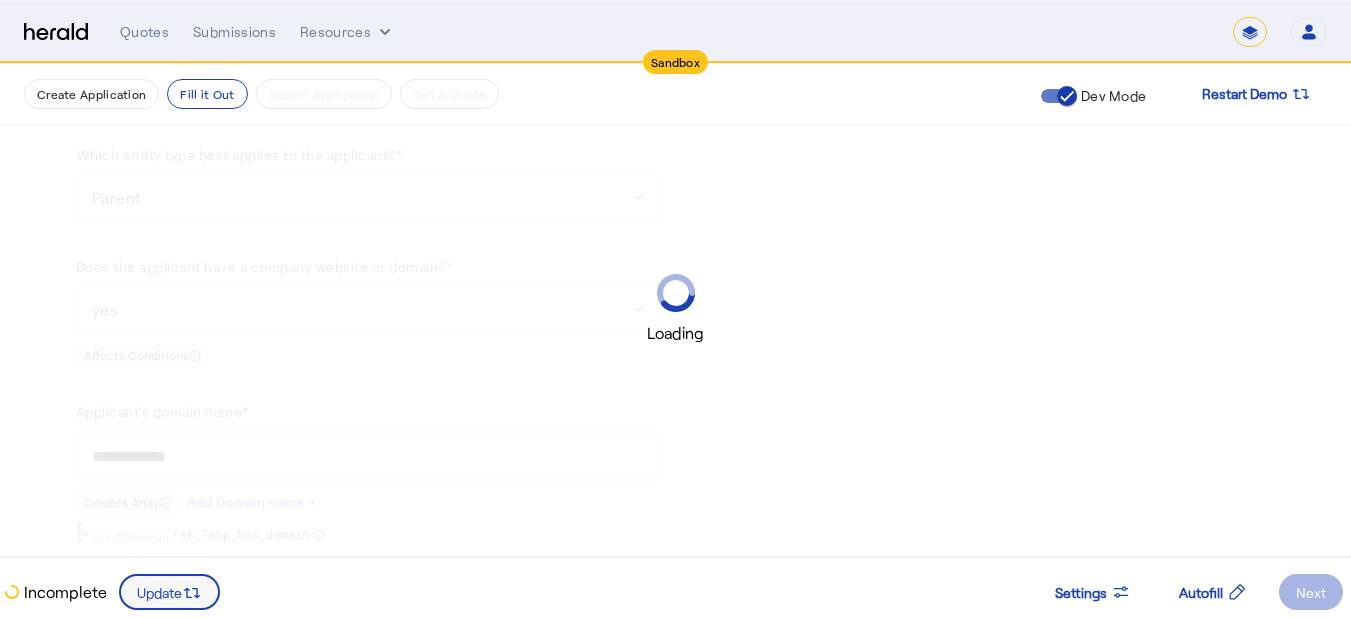 scroll, scrollTop: 0, scrollLeft: 0, axis: both 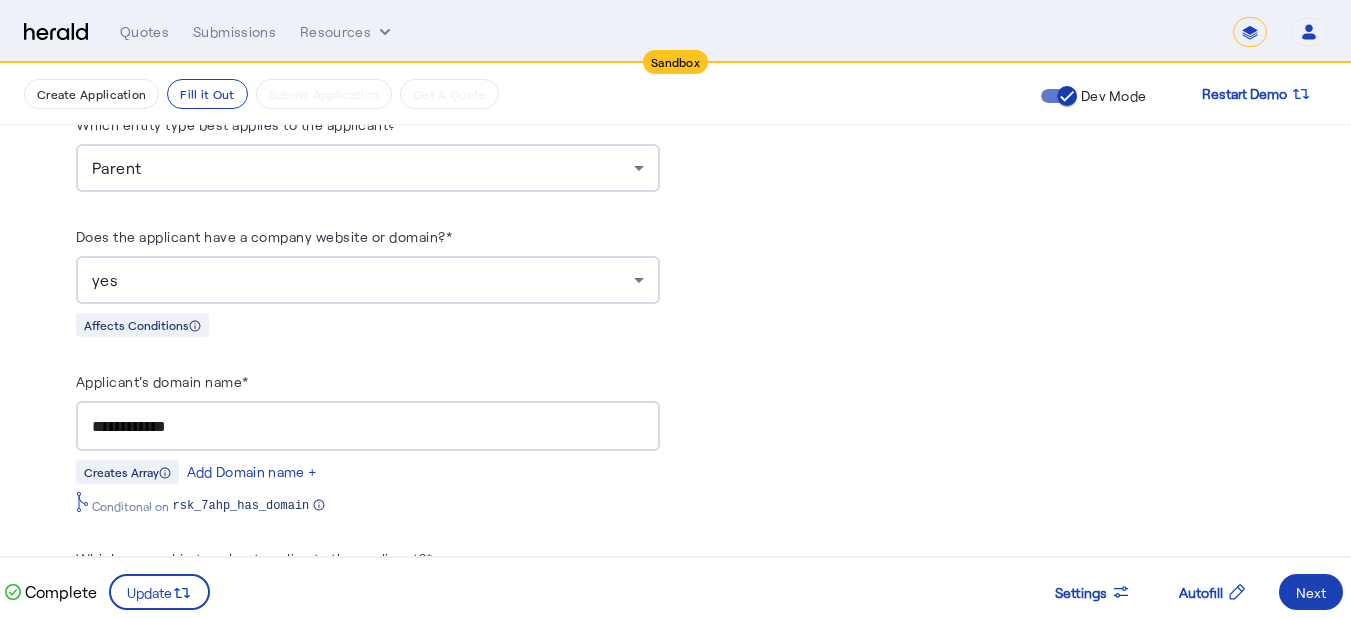 drag, startPoint x: 1348, startPoint y: 247, endPoint x: 1362, endPoint y: 403, distance: 156.62694 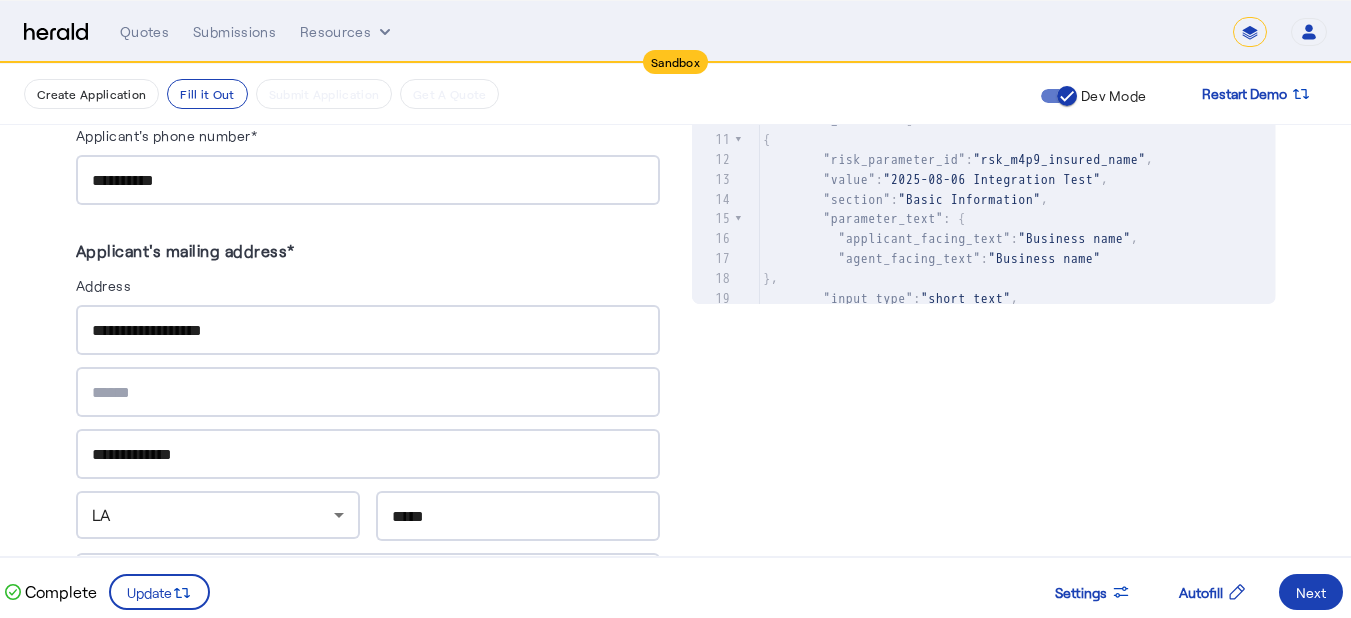 scroll, scrollTop: 756, scrollLeft: 0, axis: vertical 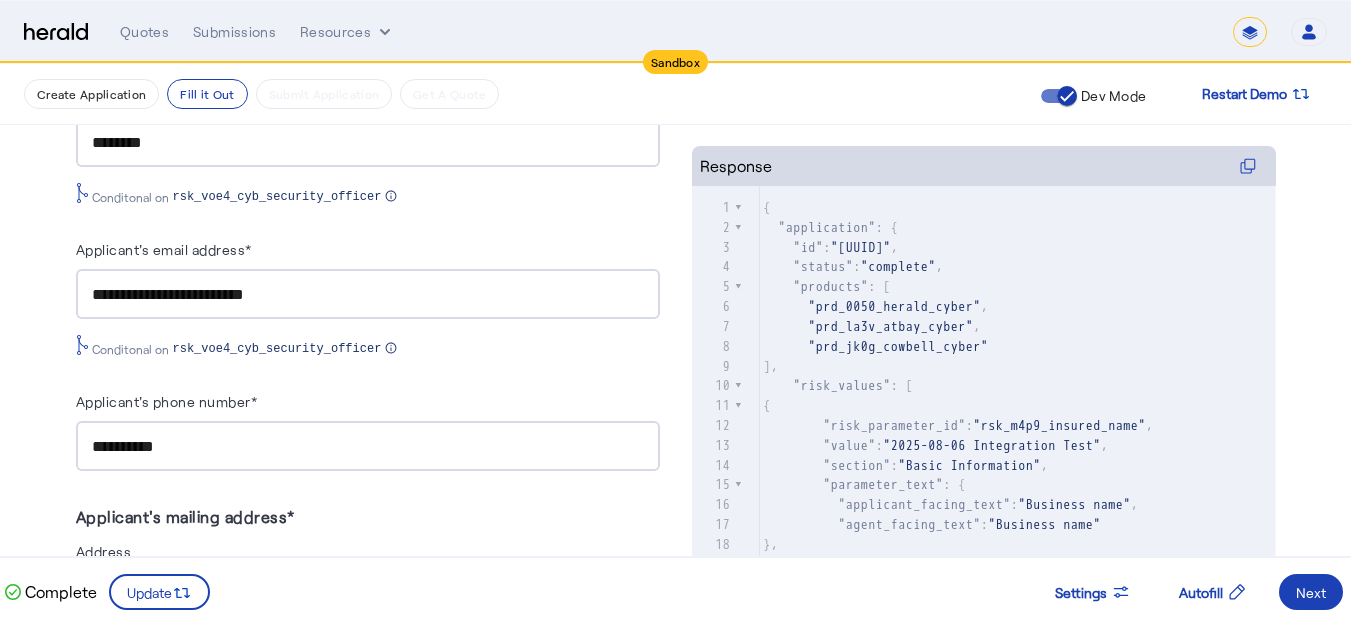 type 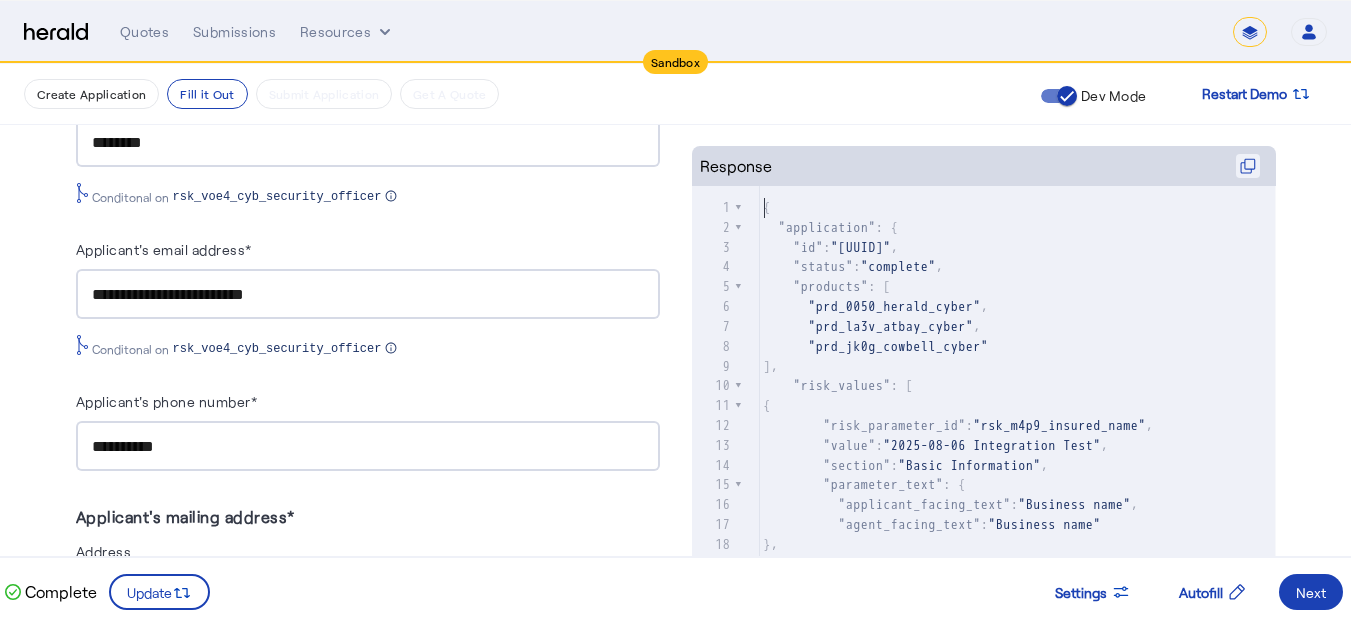 click 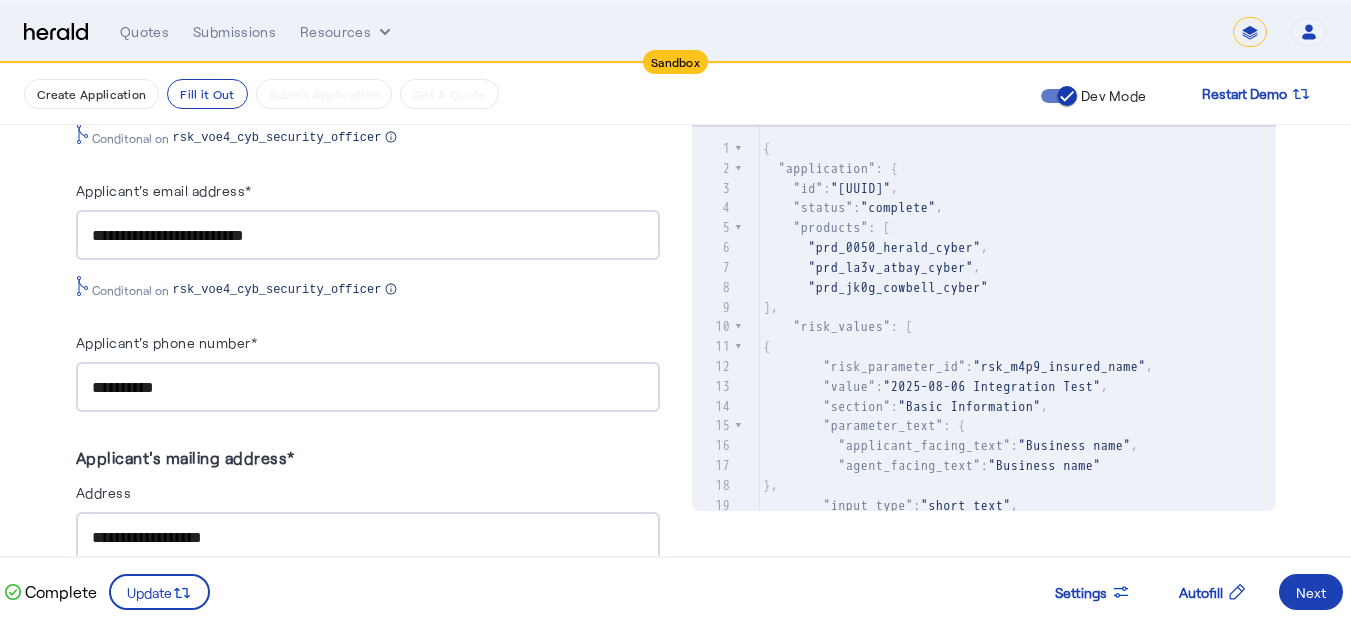 scroll, scrollTop: 717, scrollLeft: 0, axis: vertical 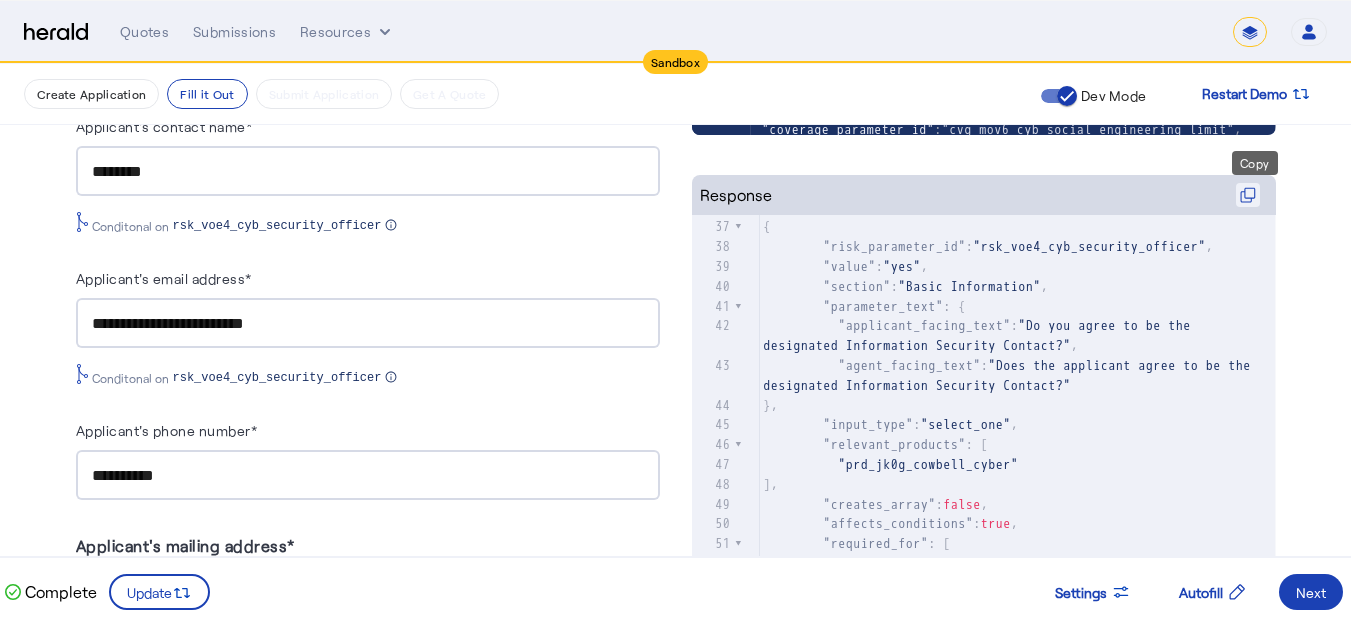 click 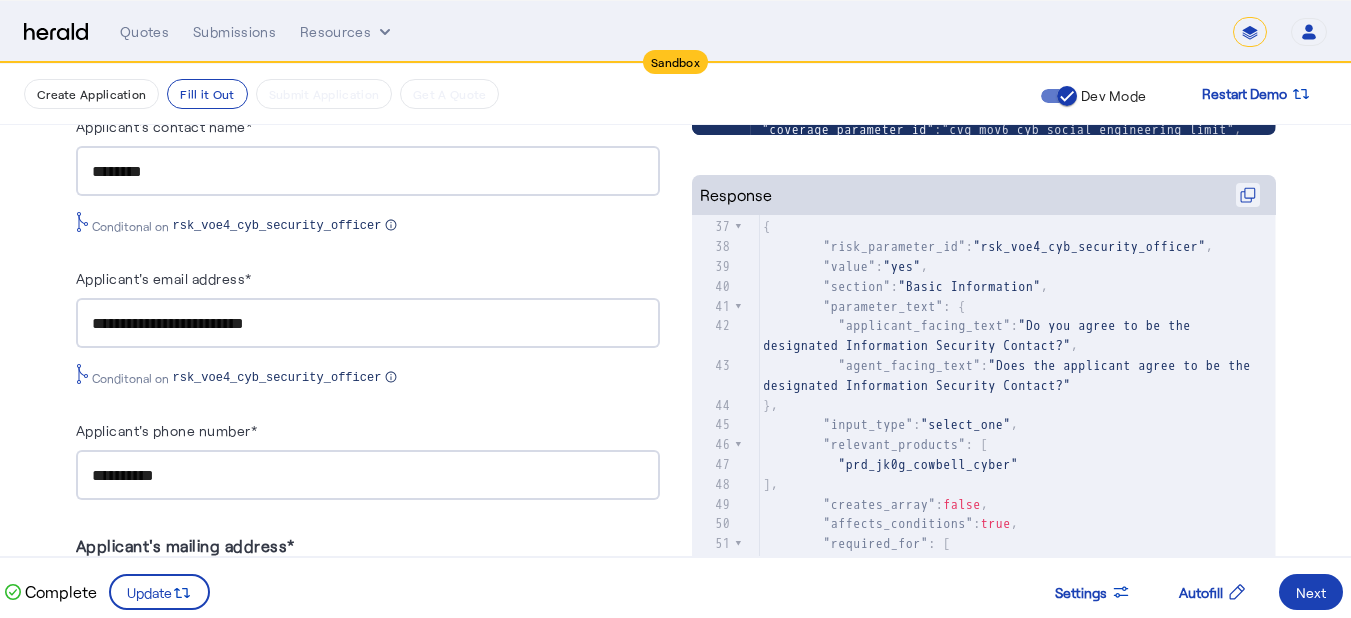 click 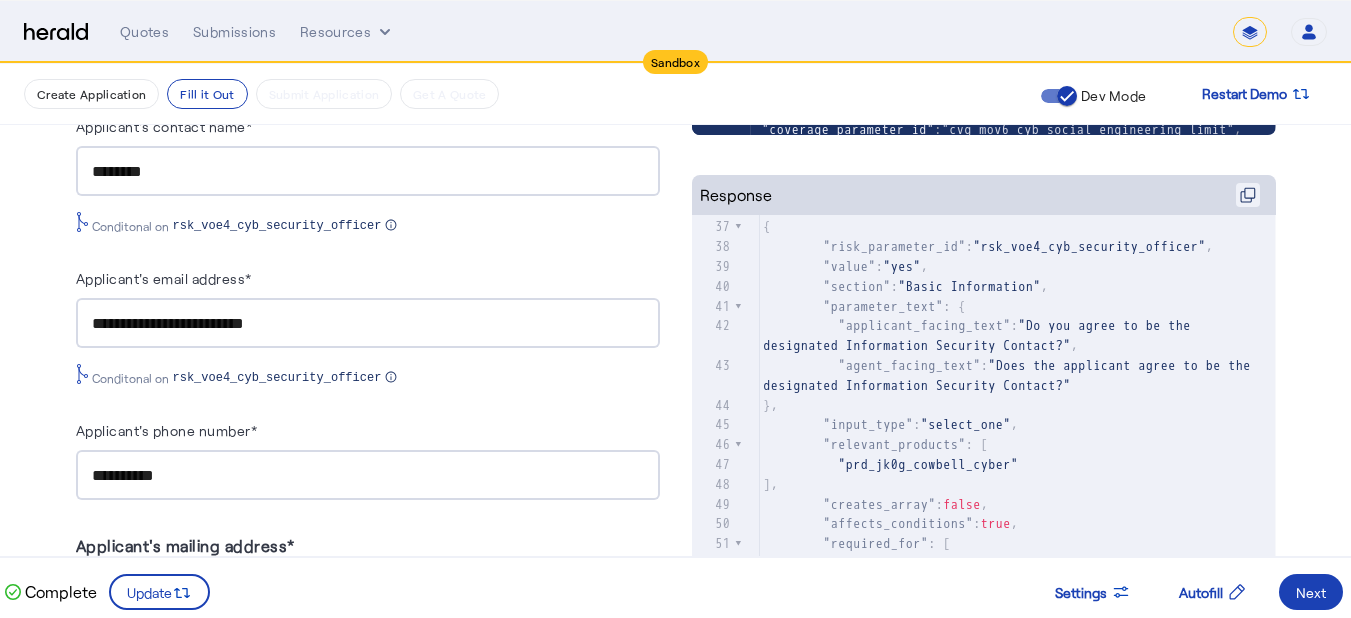 click 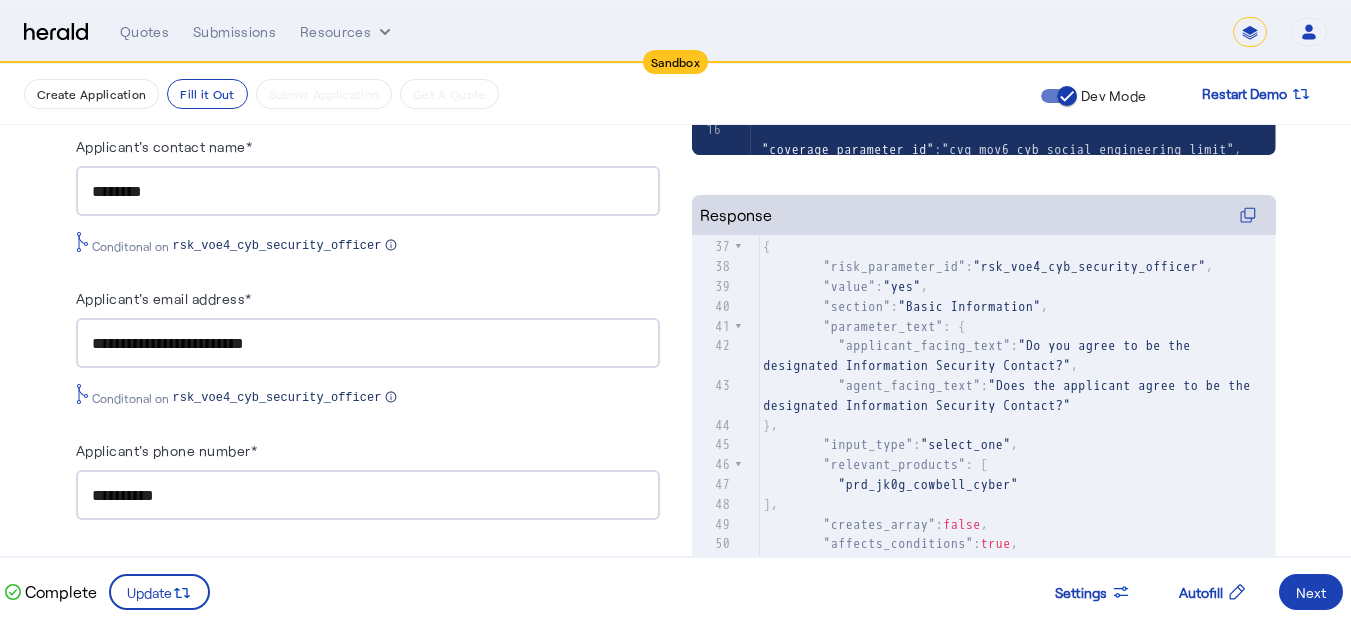 scroll, scrollTop: 0, scrollLeft: 0, axis: both 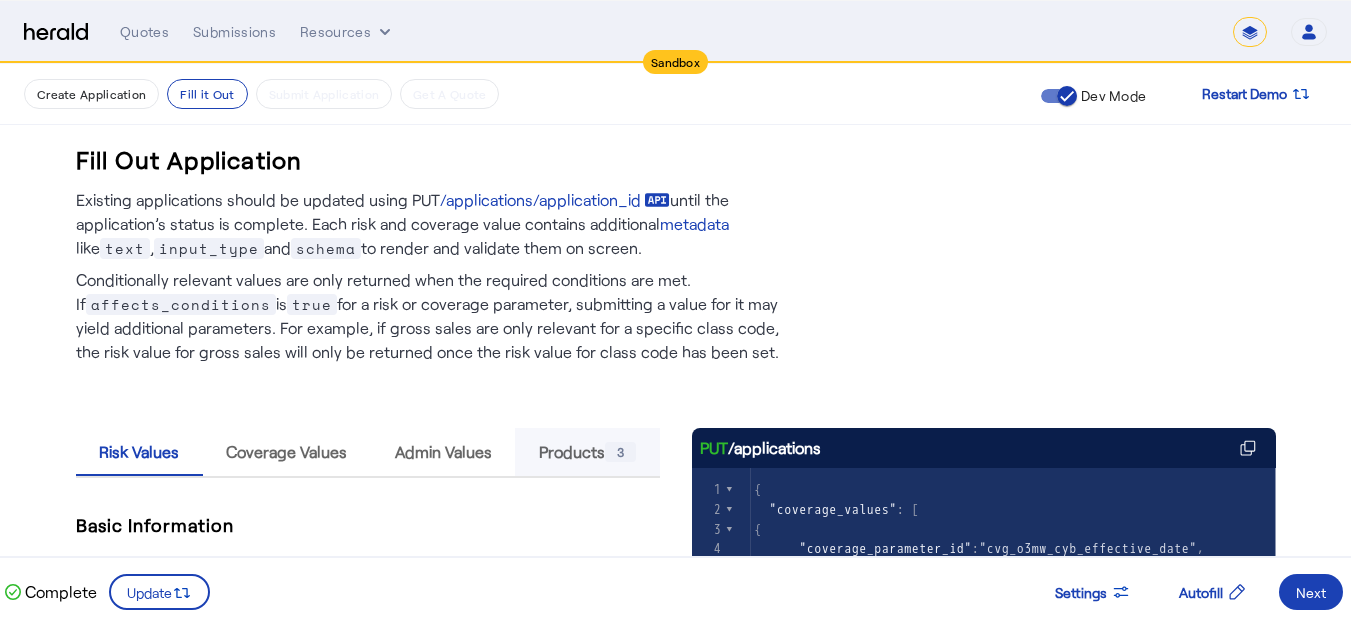 drag, startPoint x: 863, startPoint y: 437, endPoint x: 588, endPoint y: 443, distance: 275.06546 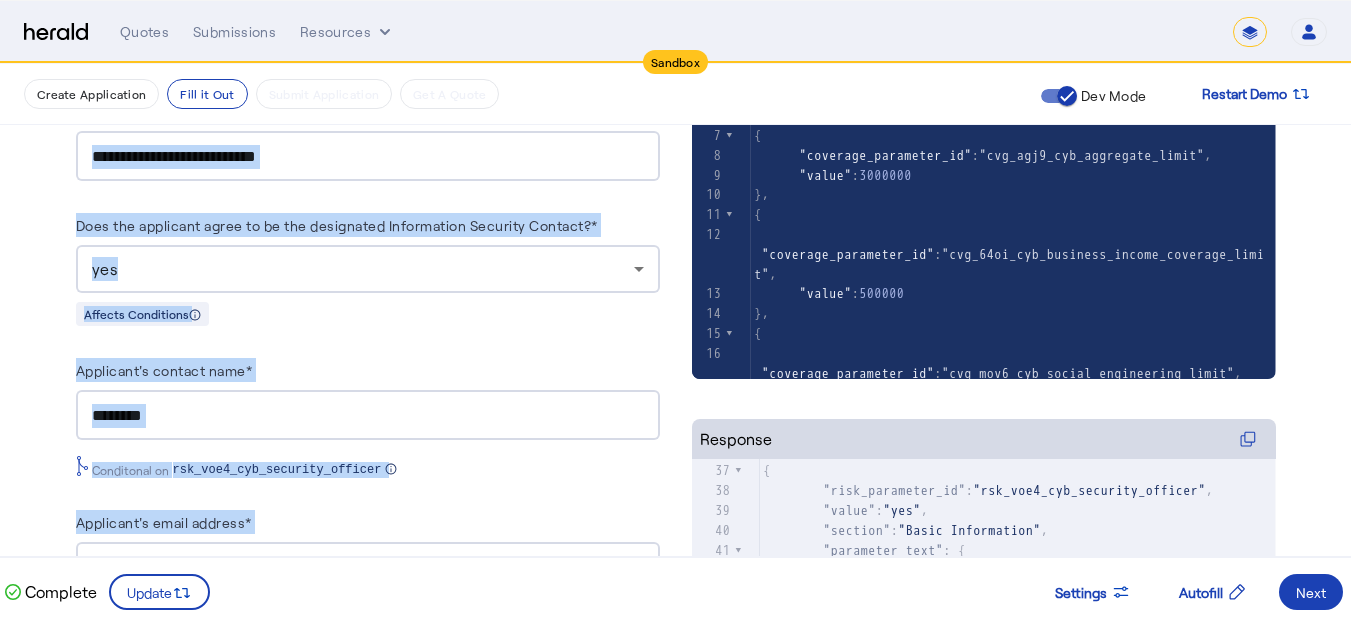 scroll, scrollTop: 552, scrollLeft: 0, axis: vertical 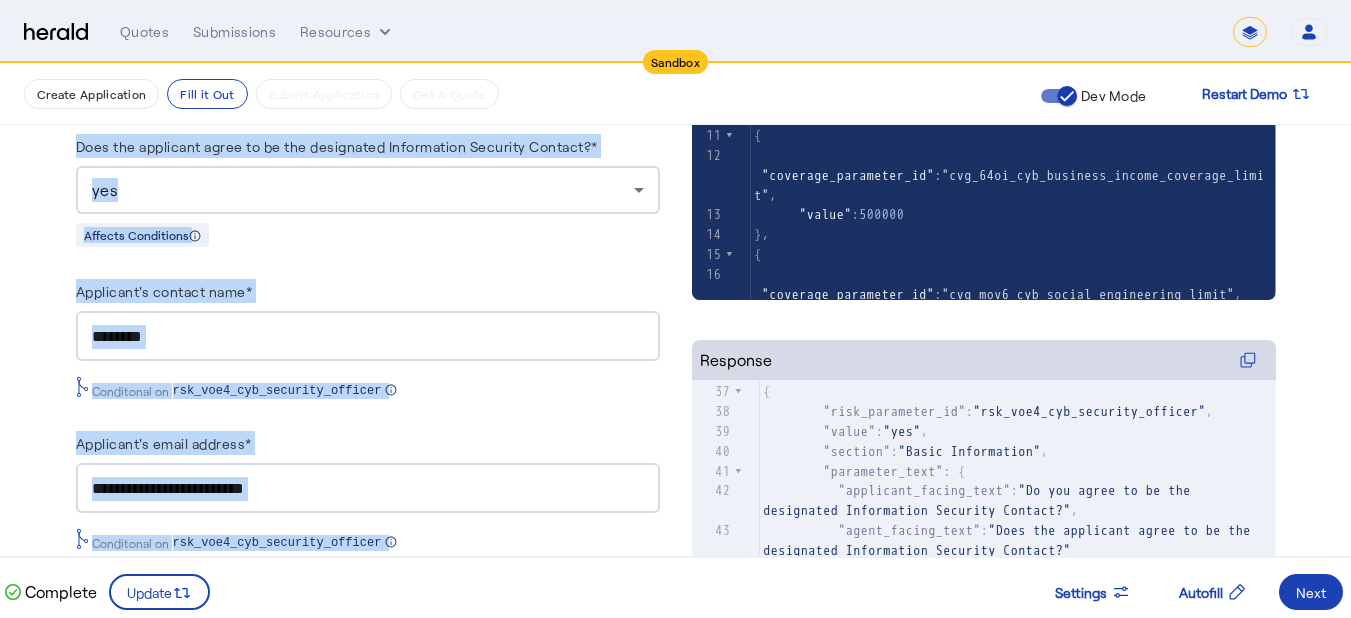 click on "**********" 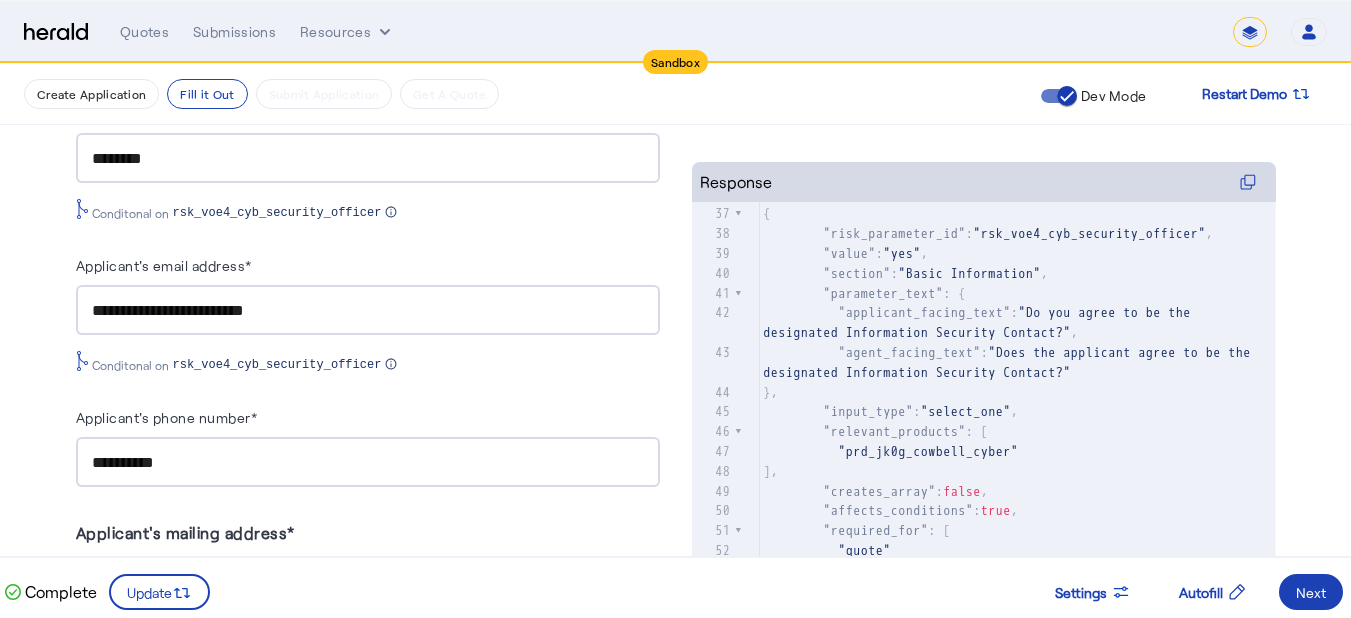 scroll, scrollTop: 739, scrollLeft: 0, axis: vertical 